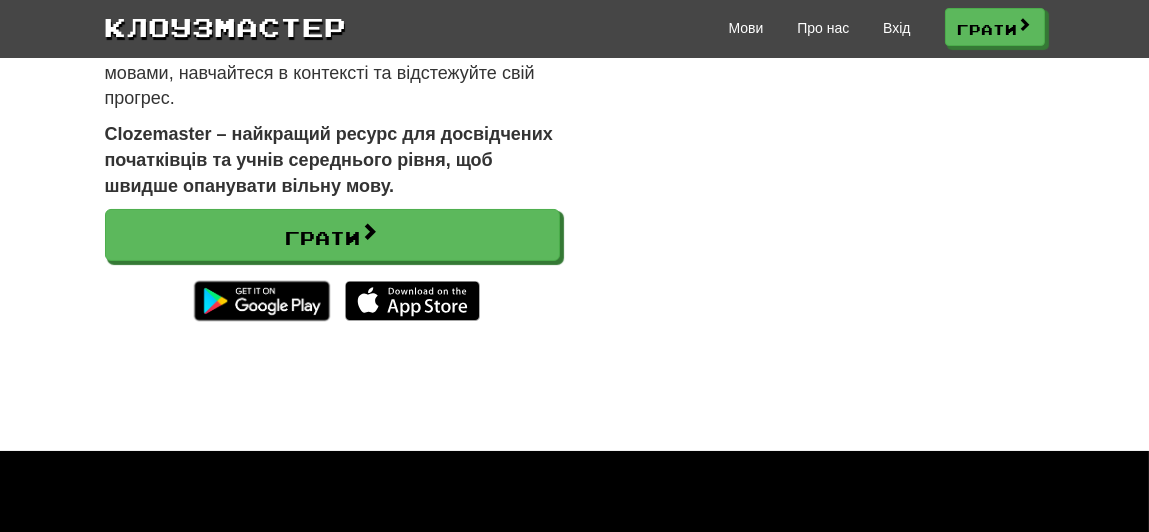 scroll, scrollTop: 199, scrollLeft: 0, axis: vertical 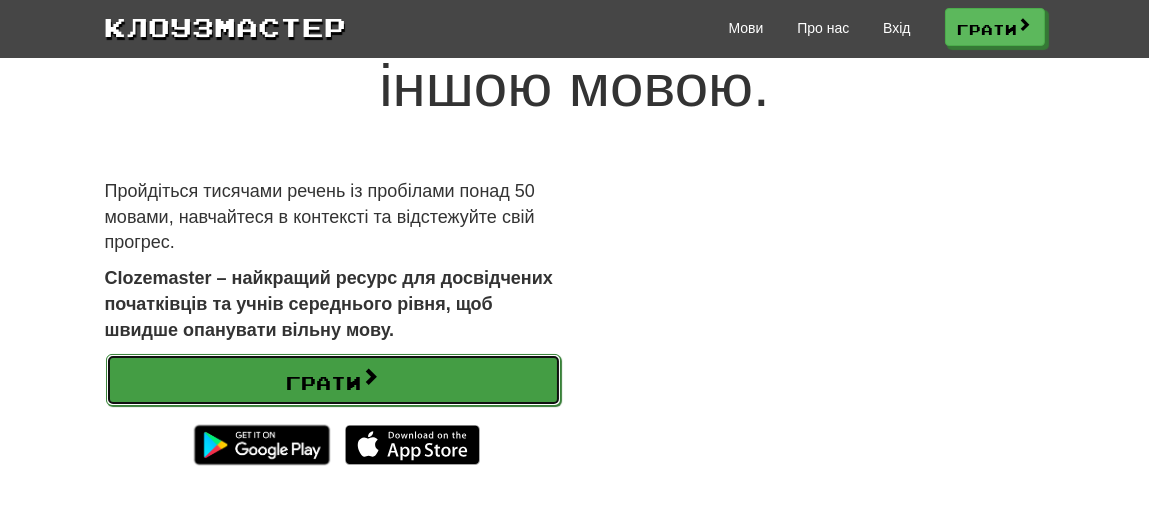 click on "Грати" at bounding box center [333, 380] 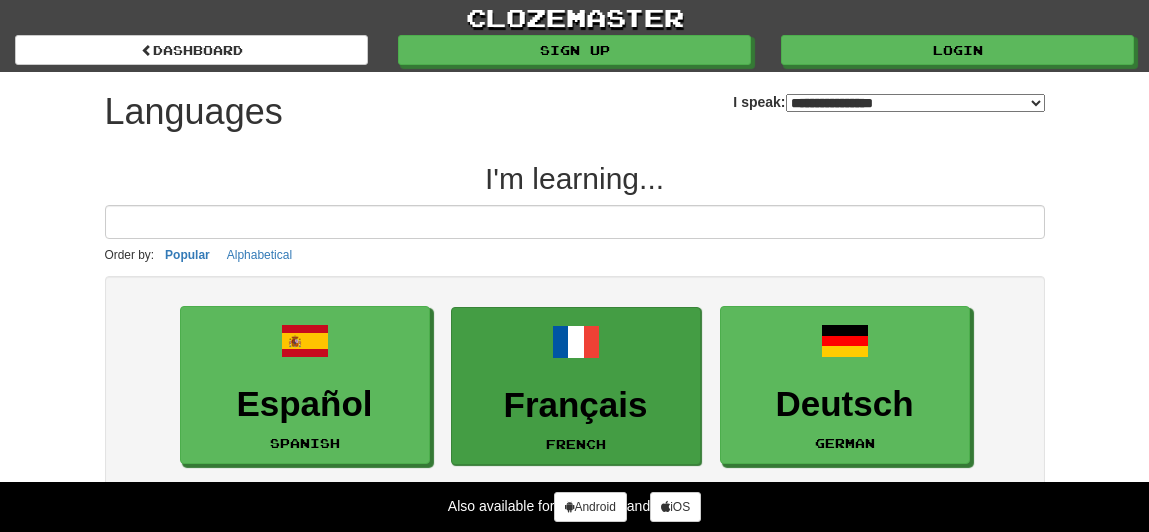 scroll, scrollTop: 0, scrollLeft: 0, axis: both 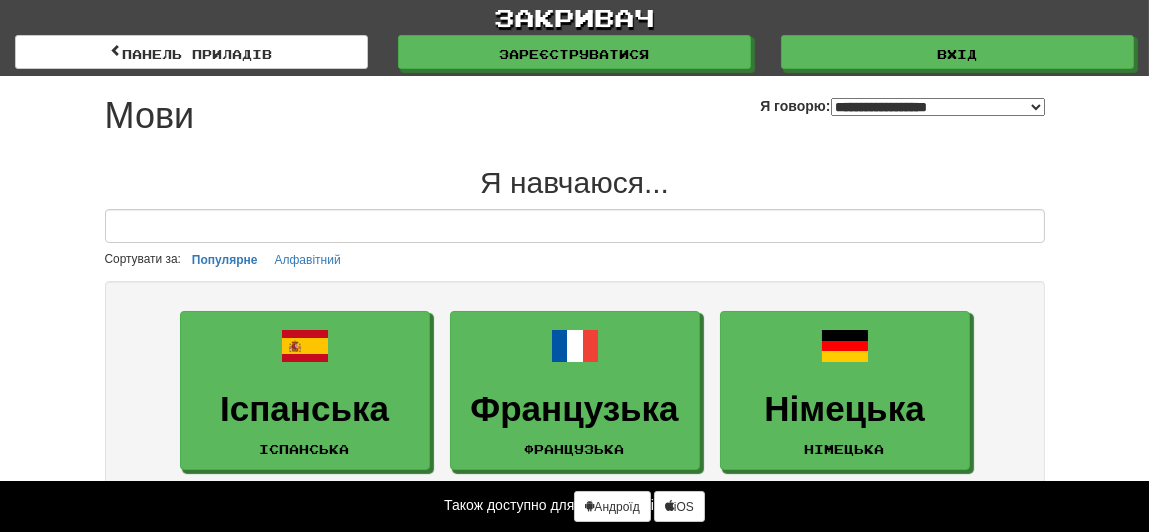 click on "**********" at bounding box center (938, 107) 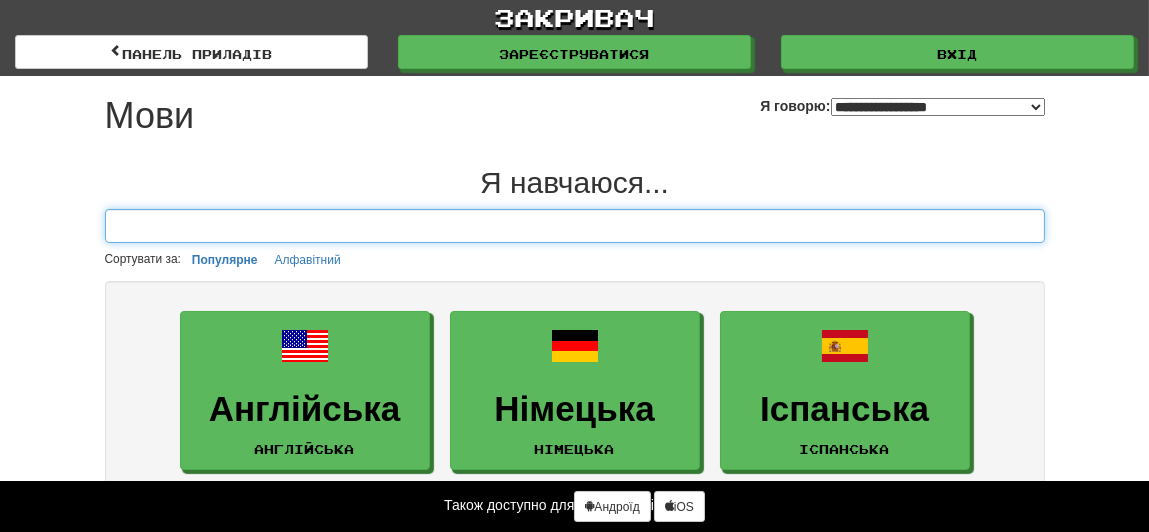 click at bounding box center (575, 226) 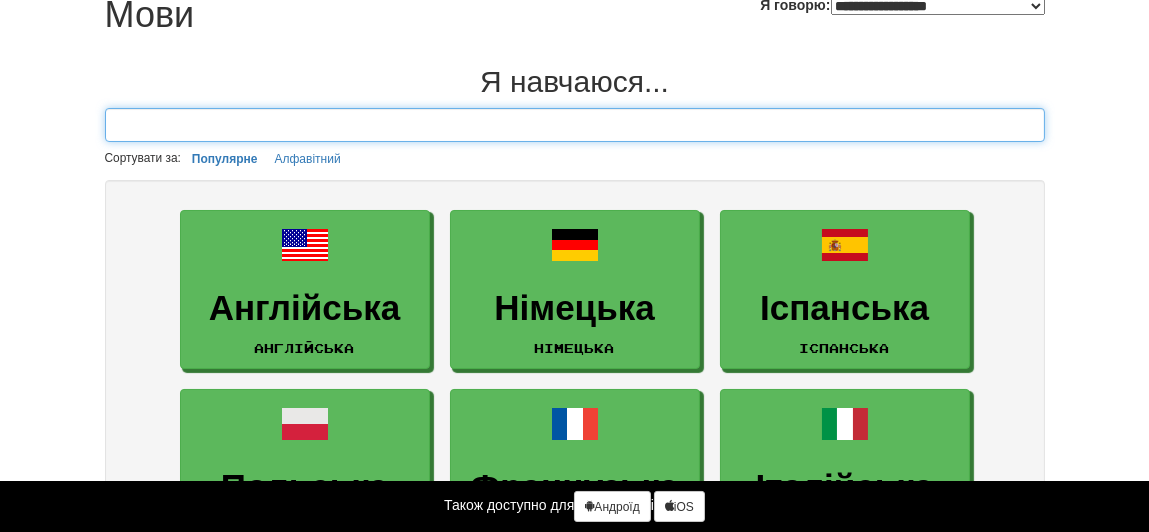 scroll, scrollTop: 199, scrollLeft: 0, axis: vertical 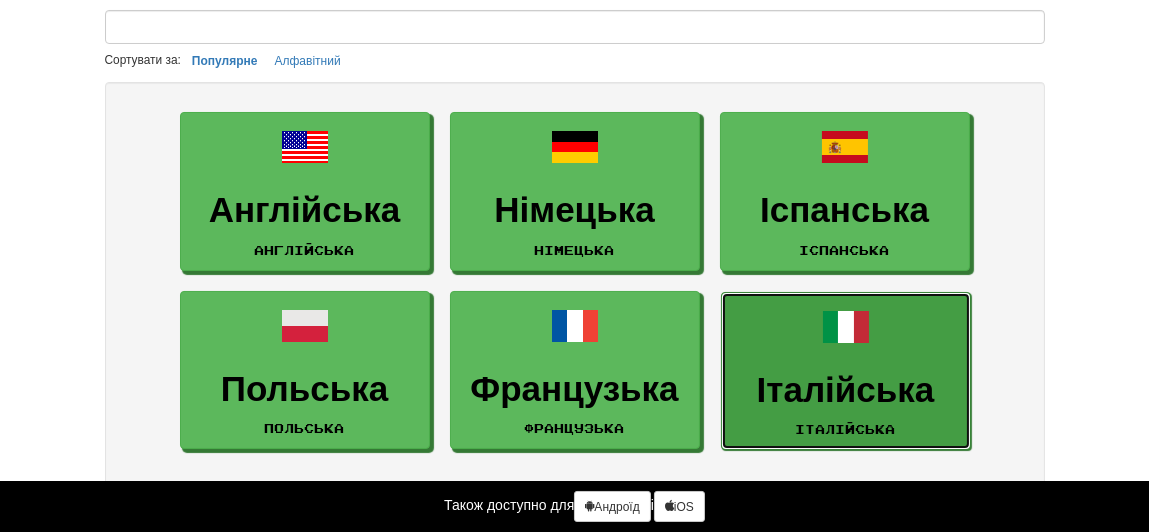 click on "Італійська італійська" at bounding box center [846, 371] 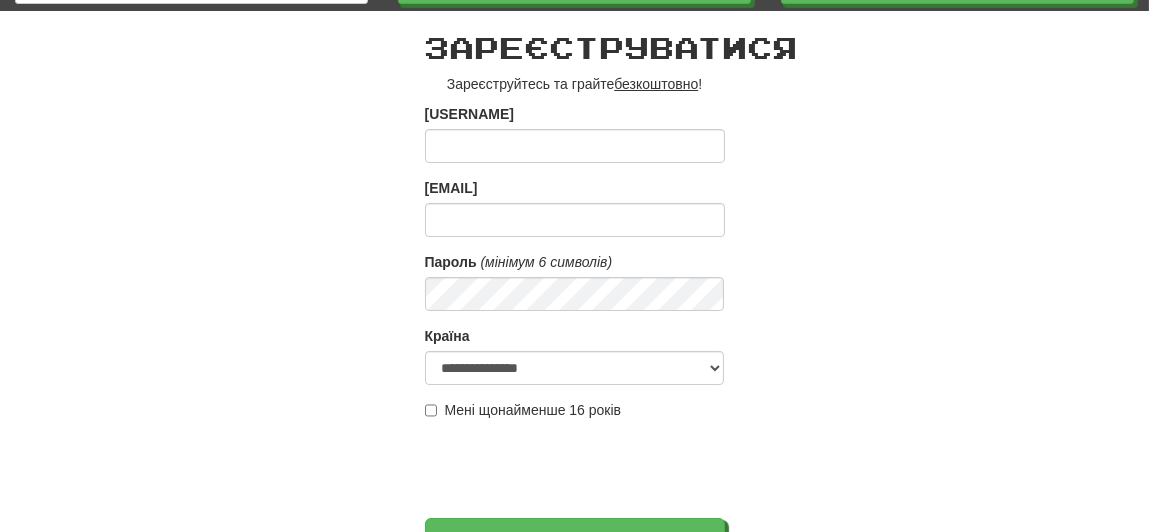 scroll, scrollTop: 0, scrollLeft: 0, axis: both 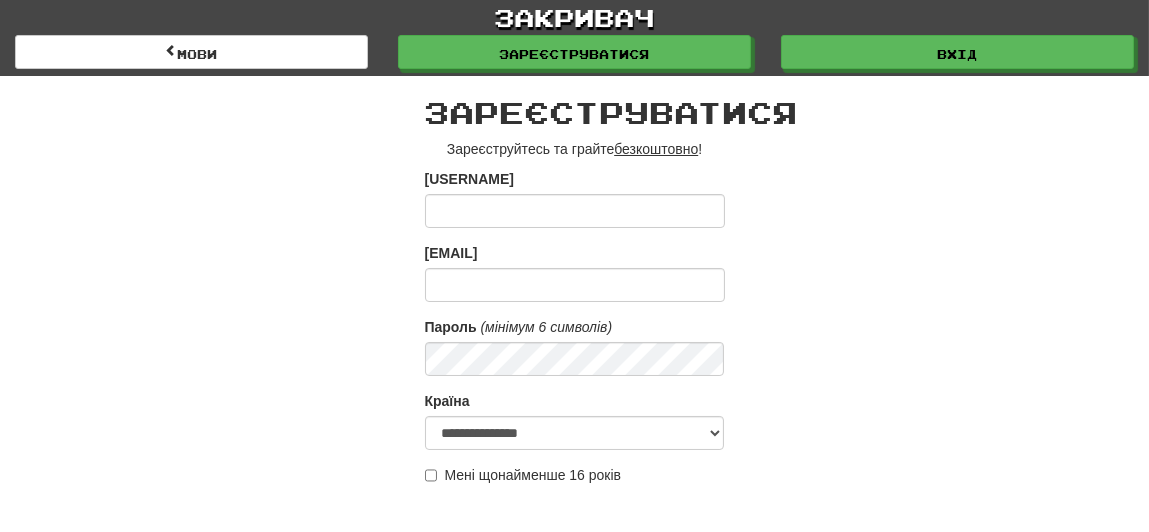 click on "Ім'я користувача" at bounding box center (575, 211) 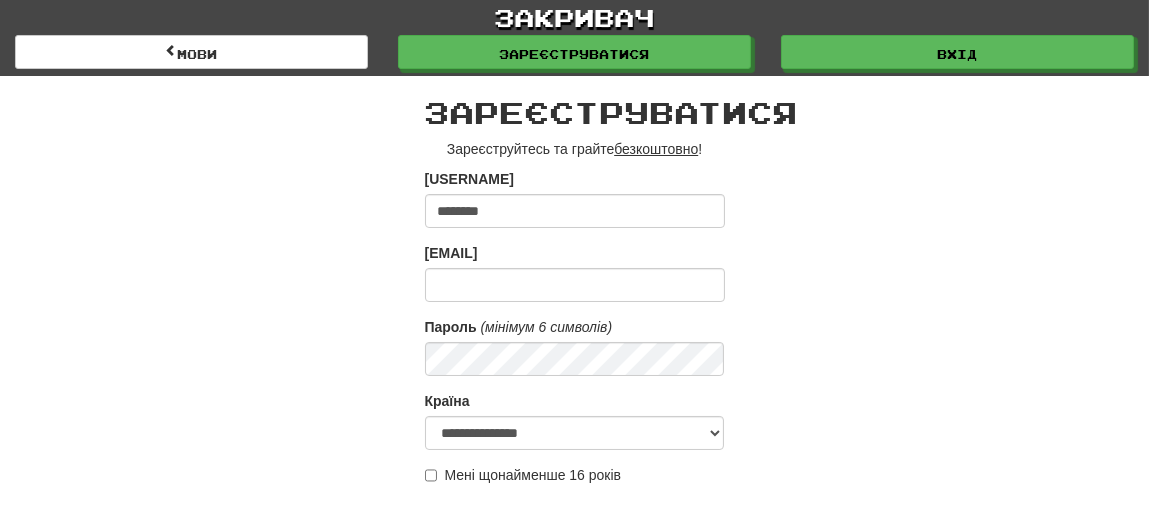 type on "********" 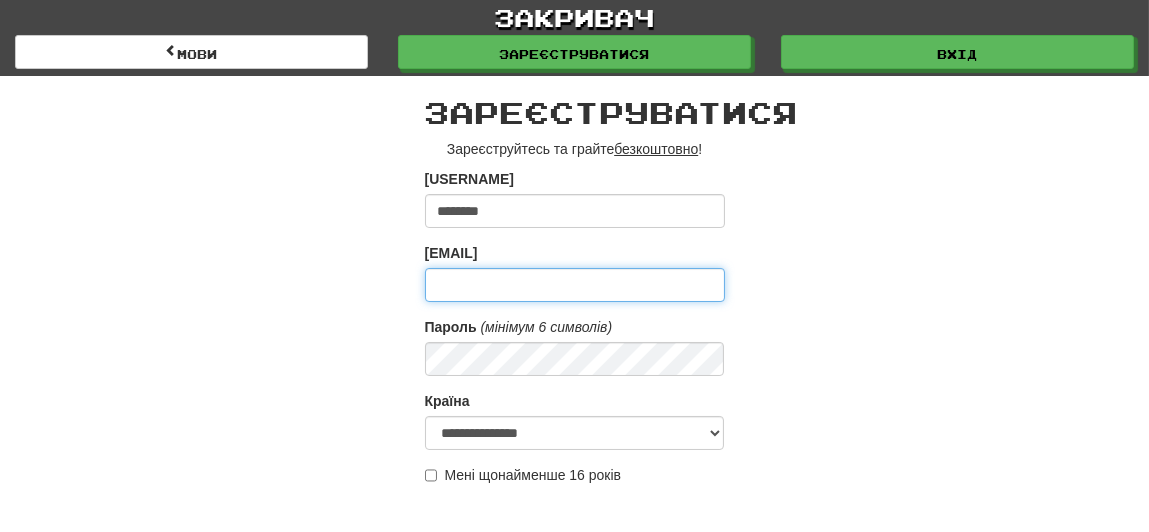 click on "Електронна пошта" at bounding box center (575, 285) 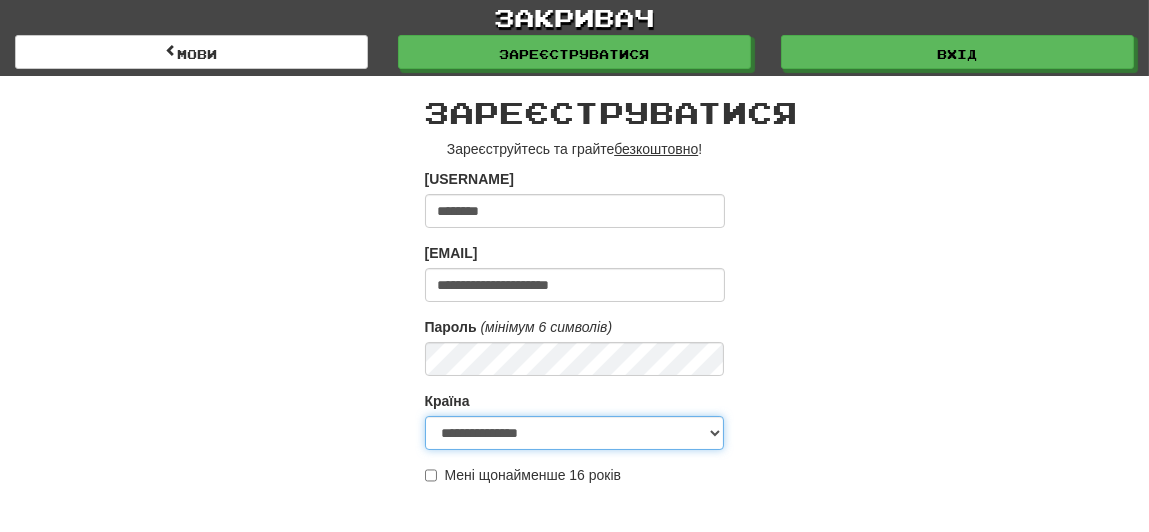 select on "**" 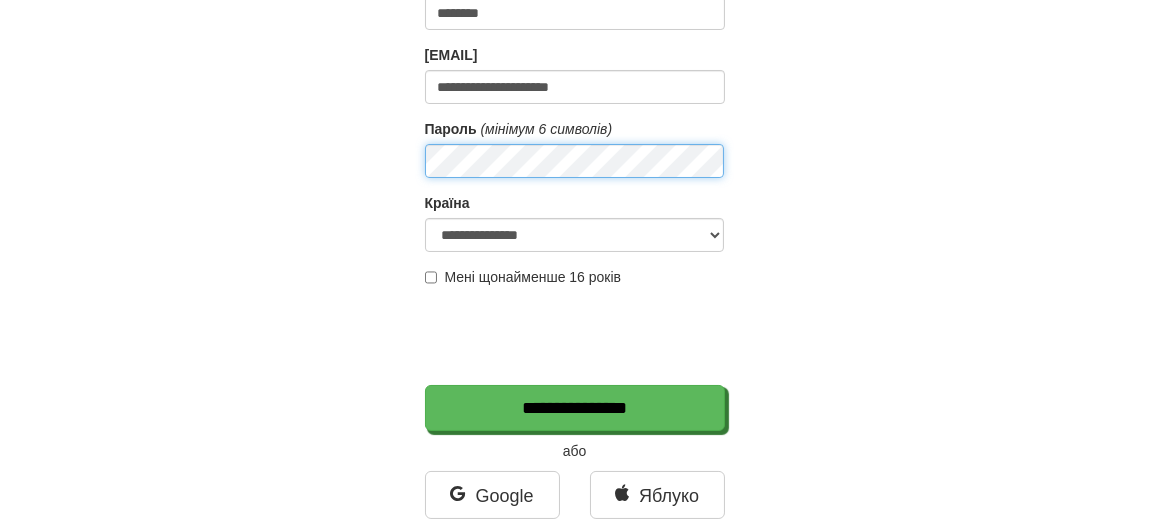 scroll, scrollTop: 199, scrollLeft: 0, axis: vertical 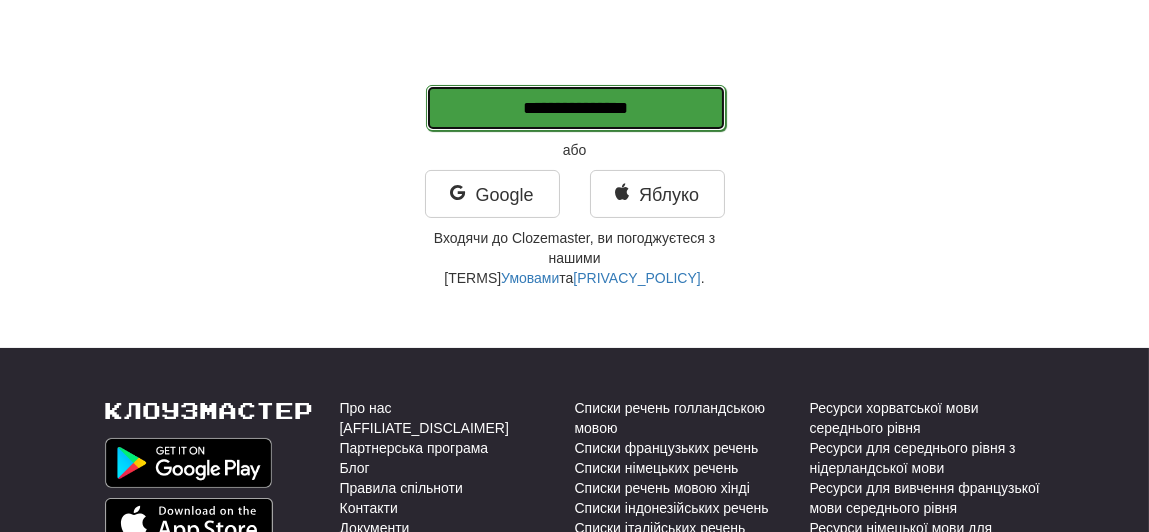 click on "**********" at bounding box center (576, 108) 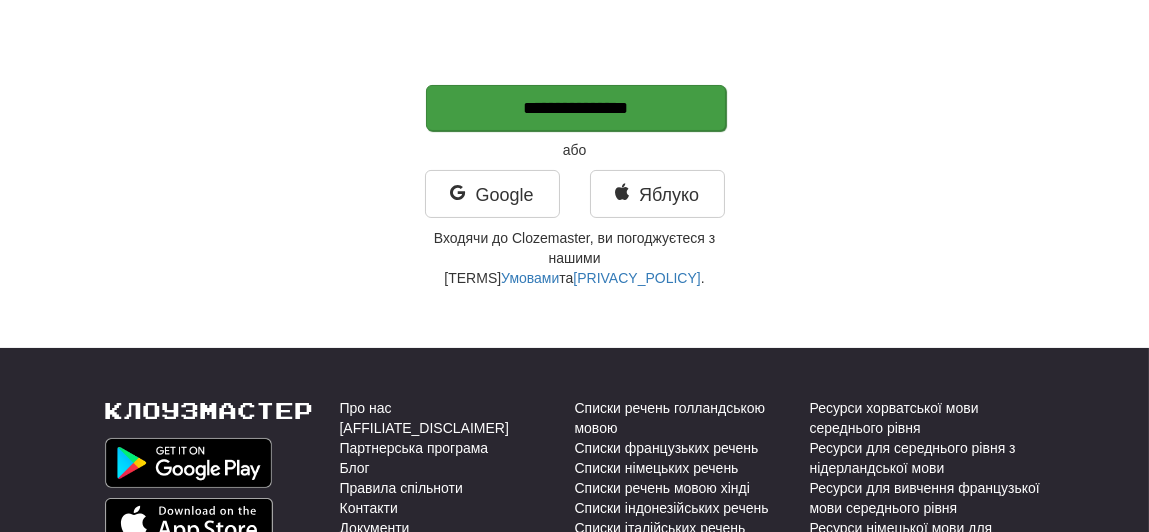 type on "*******" 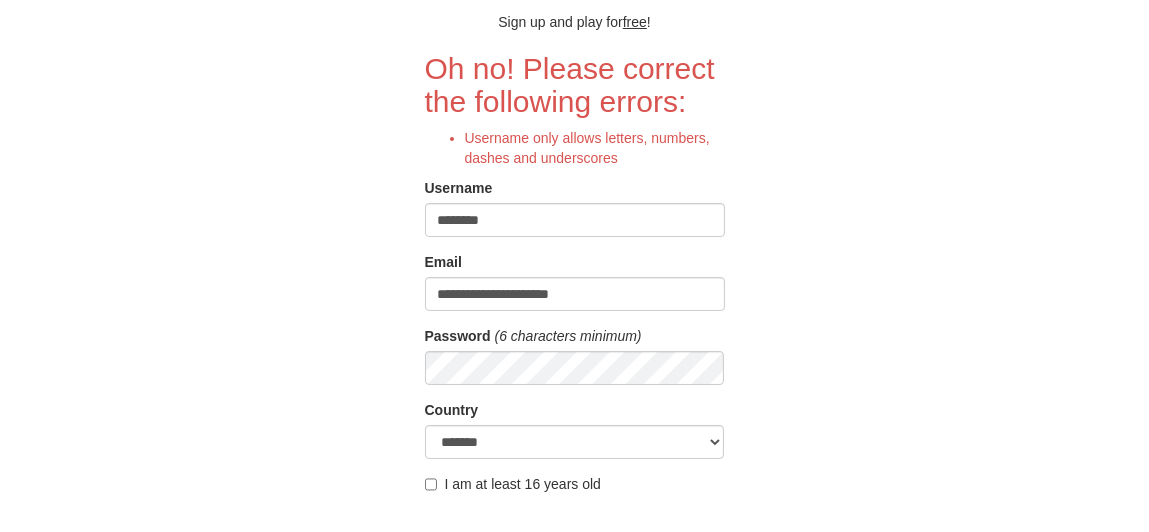 scroll, scrollTop: 0, scrollLeft: 0, axis: both 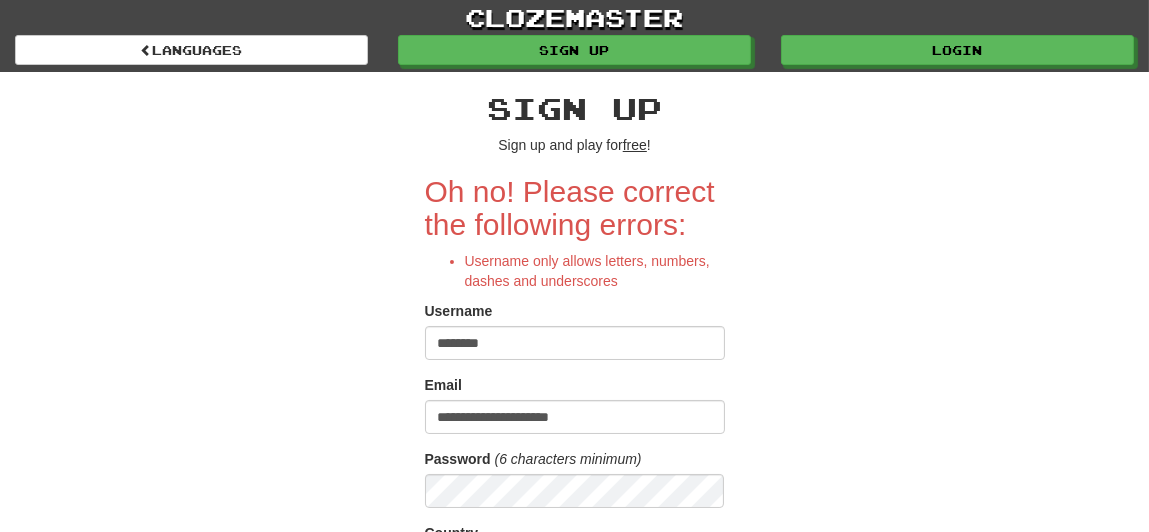 drag, startPoint x: 515, startPoint y: 339, endPoint x: 347, endPoint y: 340, distance: 168.00298 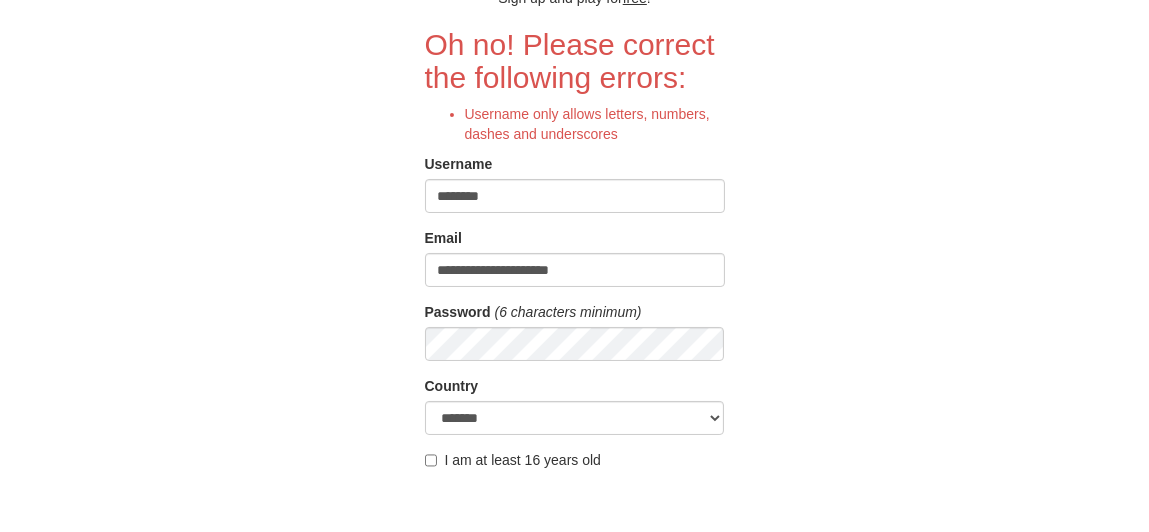 scroll, scrollTop: 299, scrollLeft: 0, axis: vertical 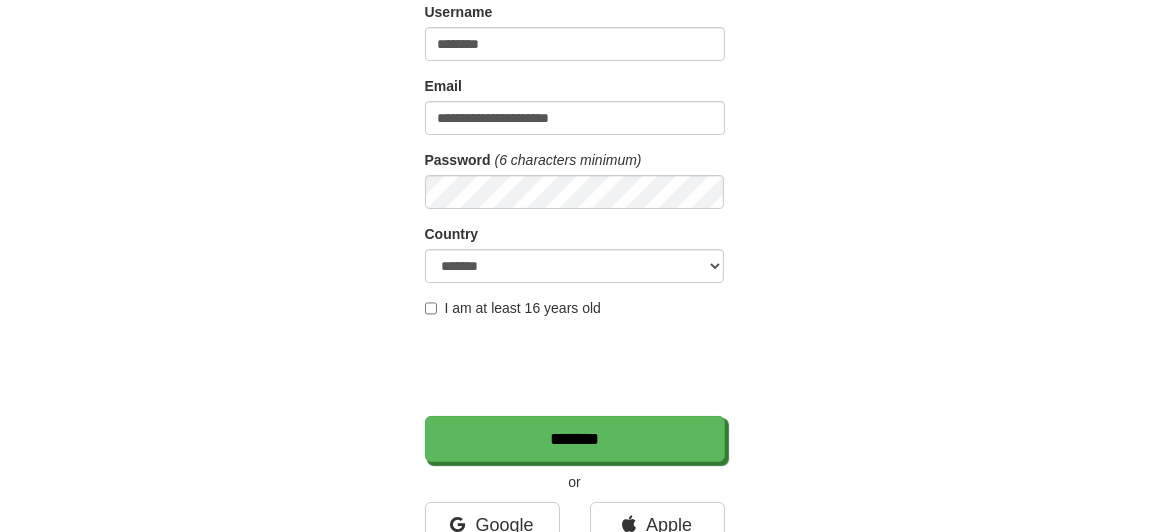 type on "********" 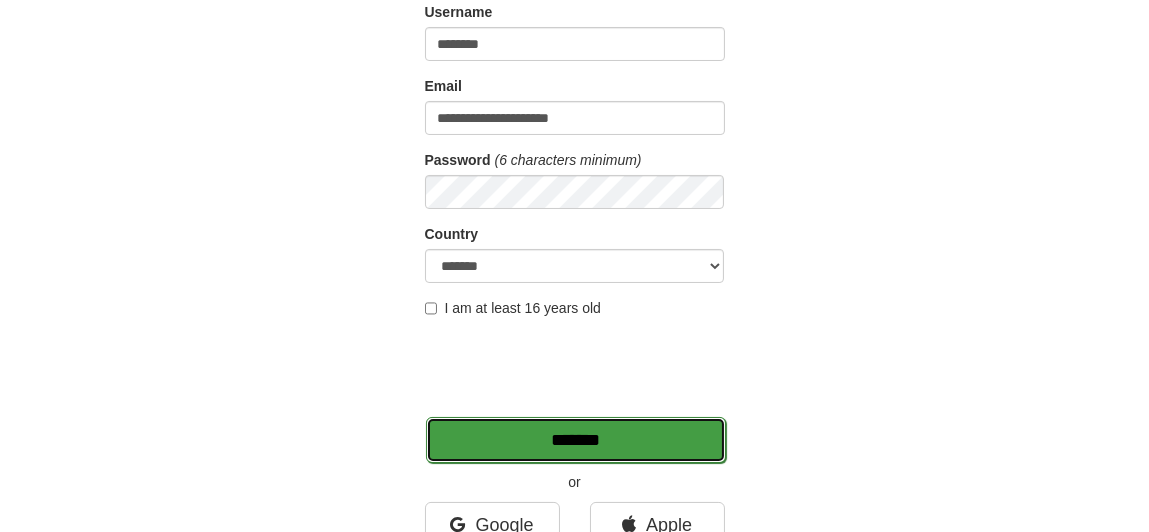click on "*******" at bounding box center (576, 440) 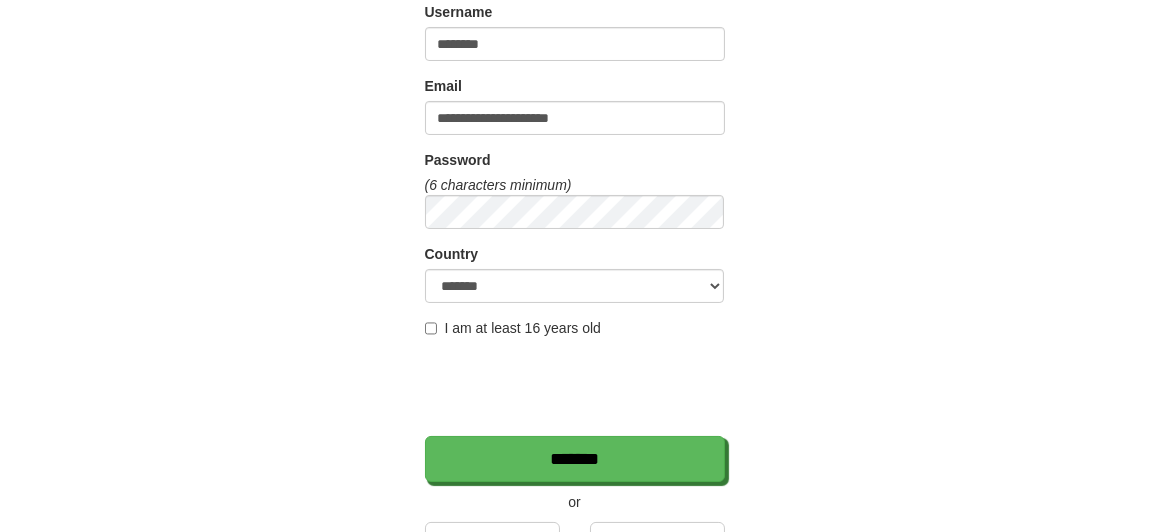 scroll, scrollTop: 199, scrollLeft: 0, axis: vertical 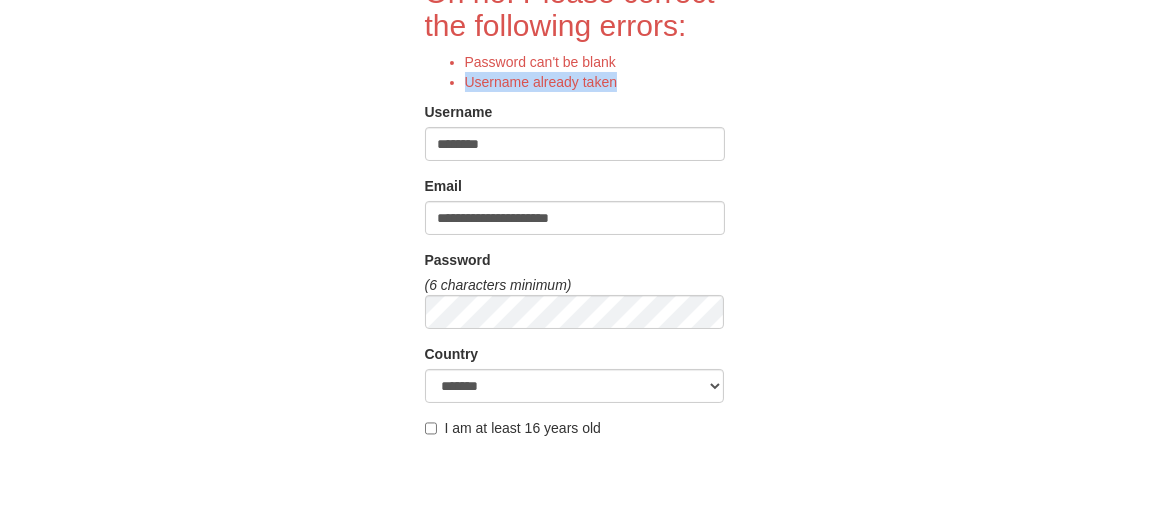 drag, startPoint x: 648, startPoint y: 85, endPoint x: 464, endPoint y: 76, distance: 184.21997 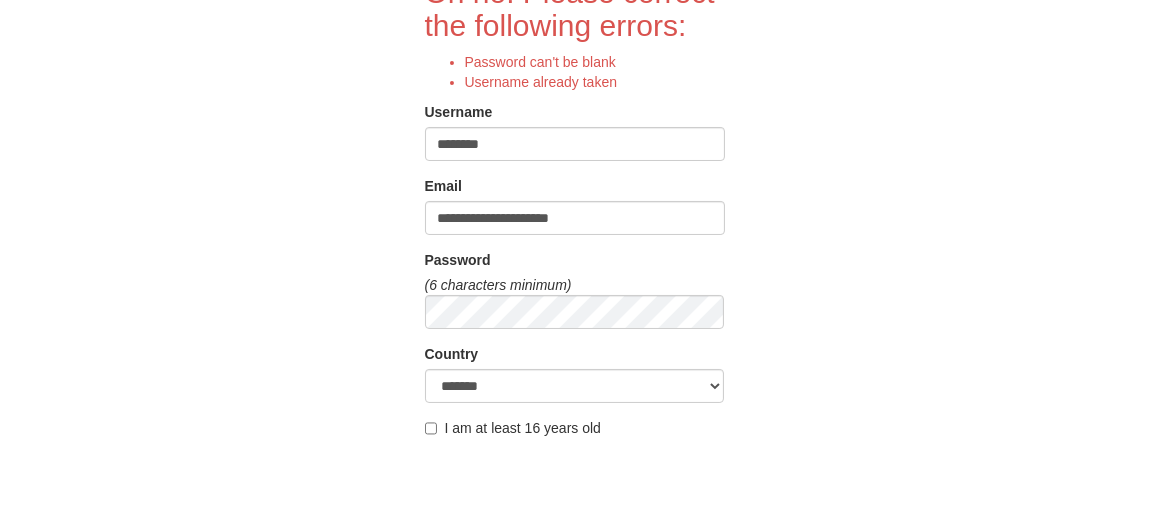 click on "**********" at bounding box center (575, 300) 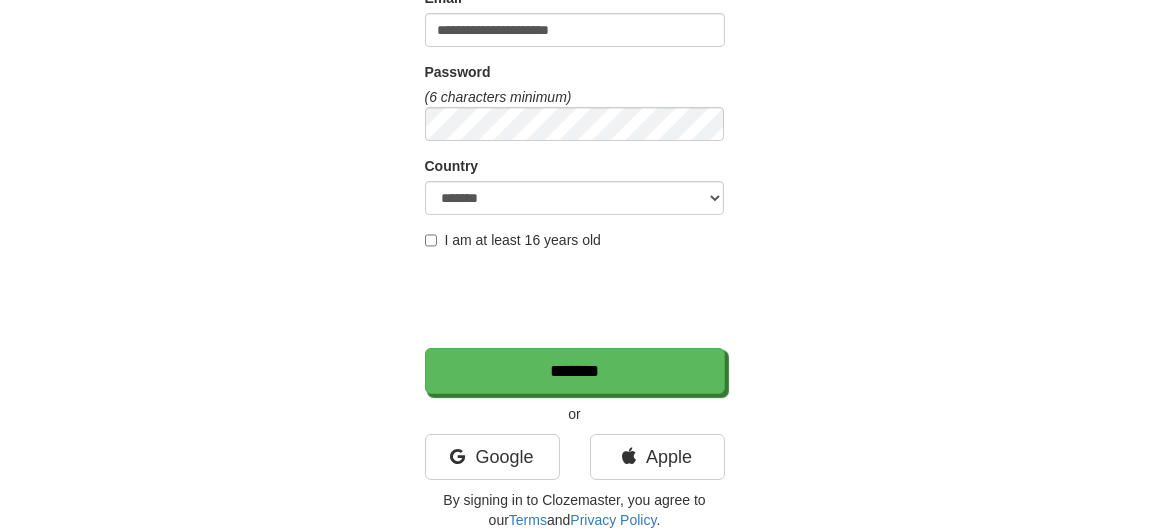 scroll, scrollTop: 399, scrollLeft: 0, axis: vertical 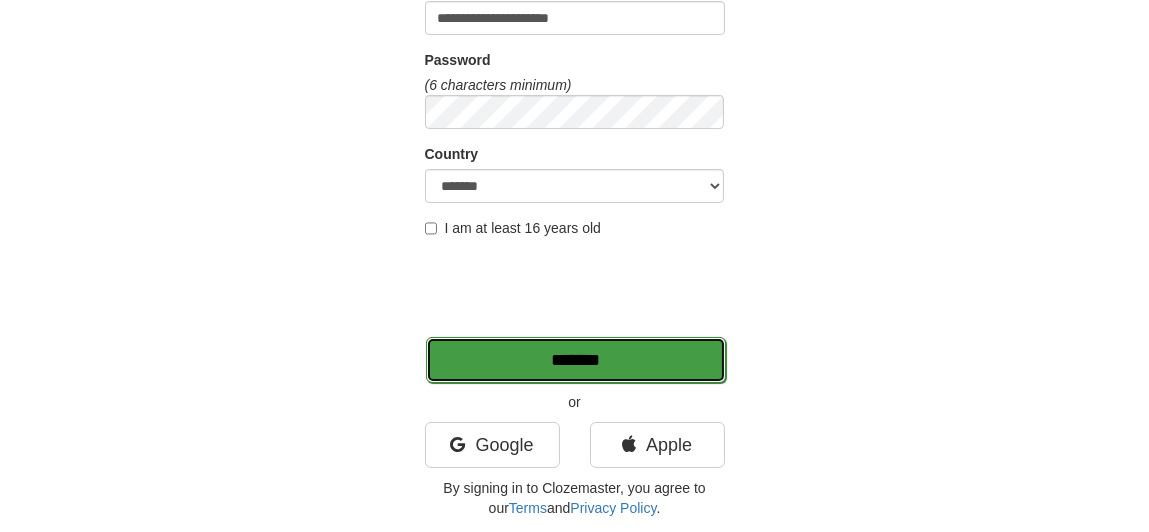 click on "*******" at bounding box center (576, 360) 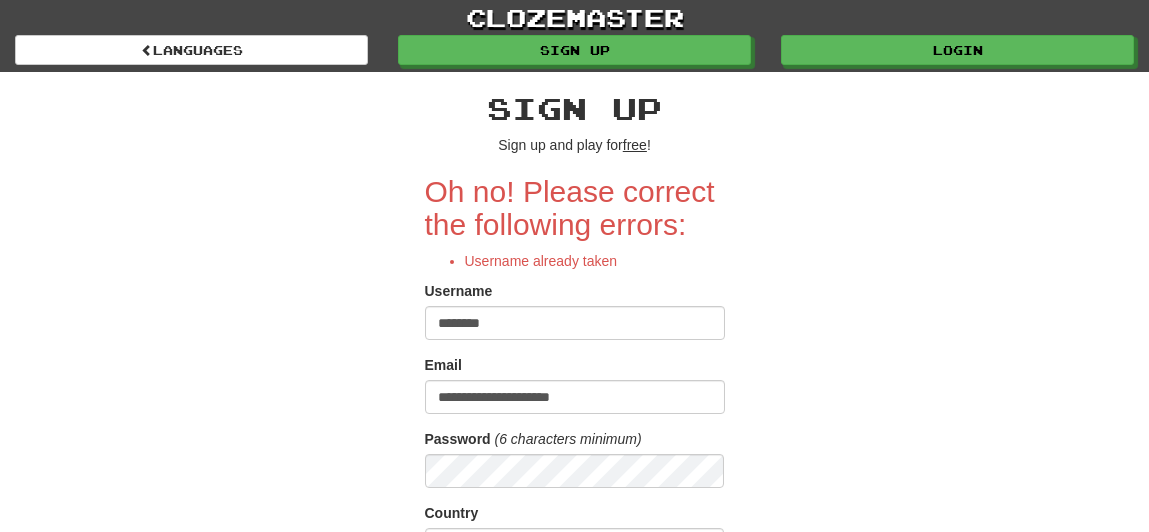 scroll, scrollTop: 0, scrollLeft: 0, axis: both 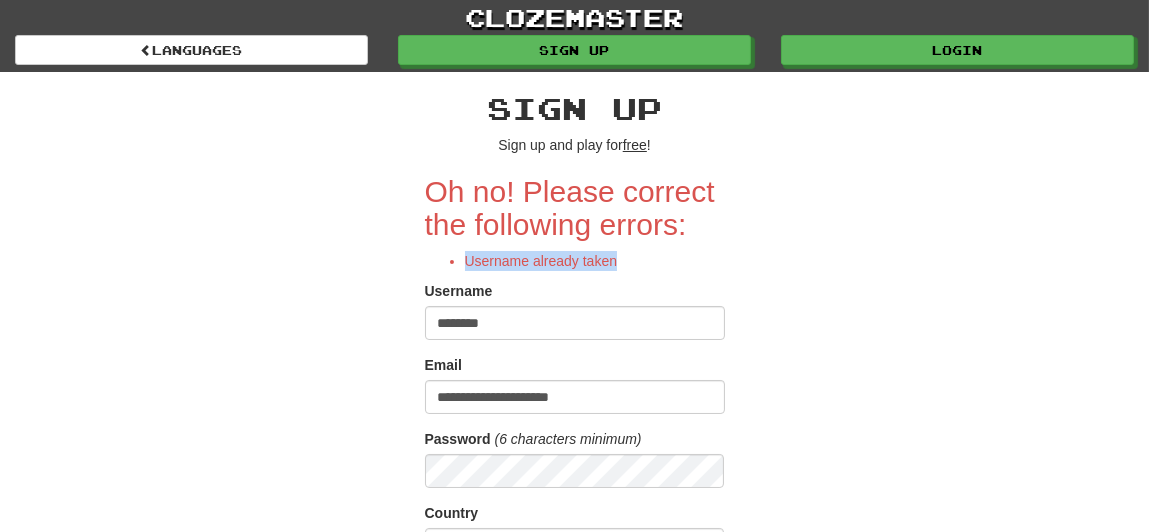 drag, startPoint x: 641, startPoint y: 255, endPoint x: 482, endPoint y: 256, distance: 159.00314 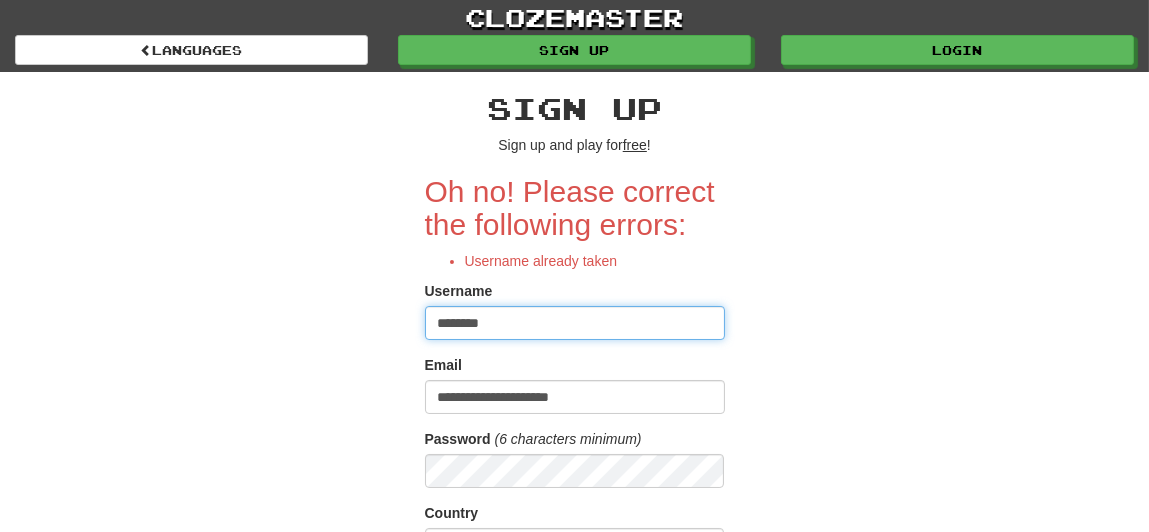 click on "********" at bounding box center [575, 323] 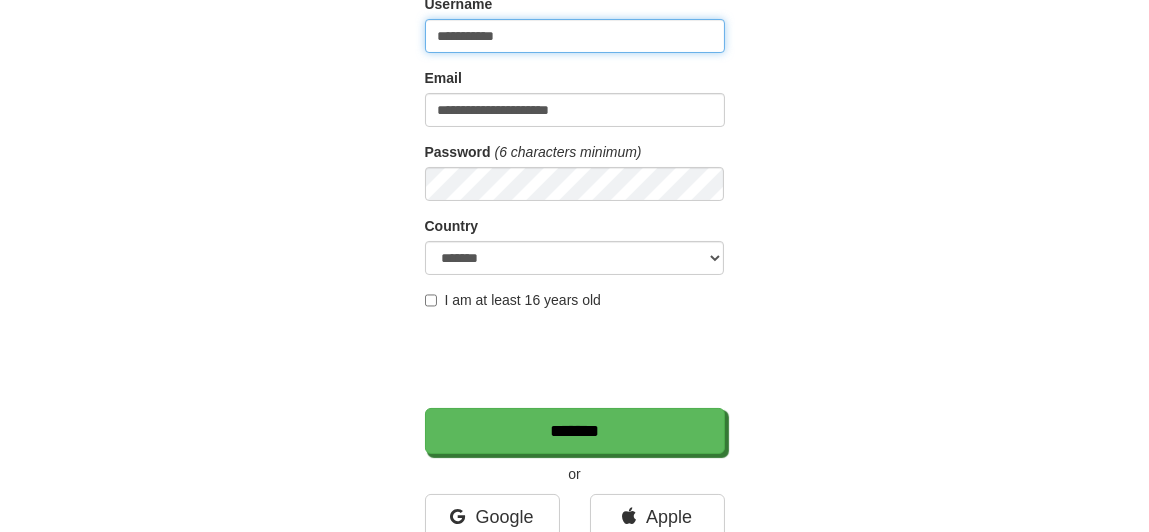 scroll, scrollTop: 299, scrollLeft: 0, axis: vertical 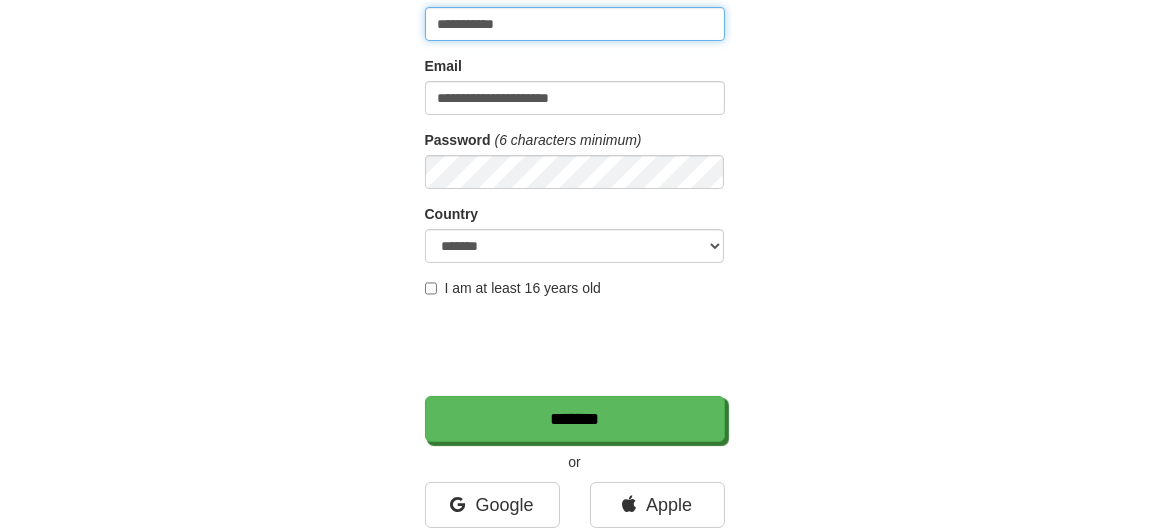 type on "**********" 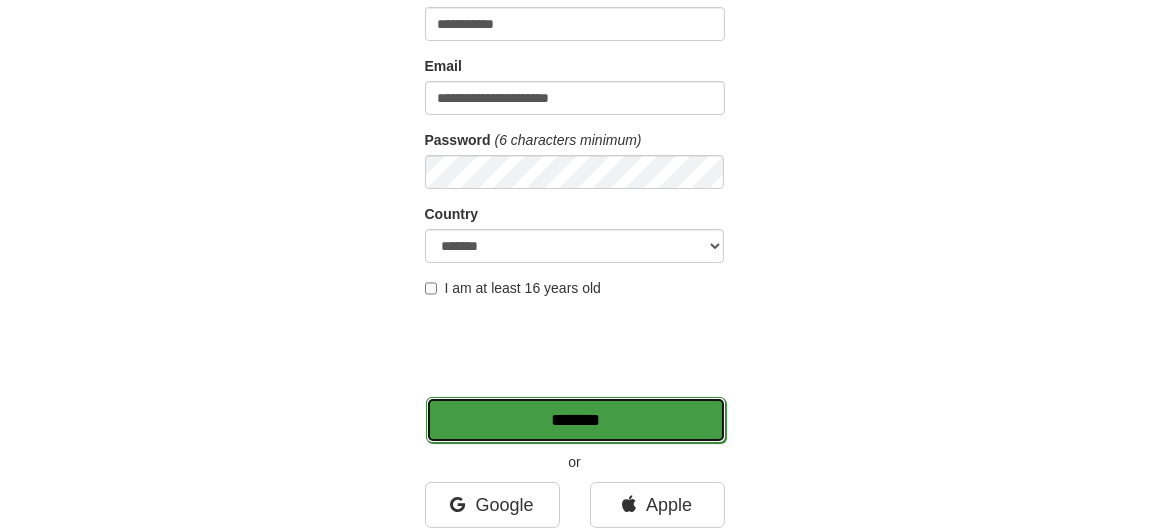 click on "*******" at bounding box center (576, 420) 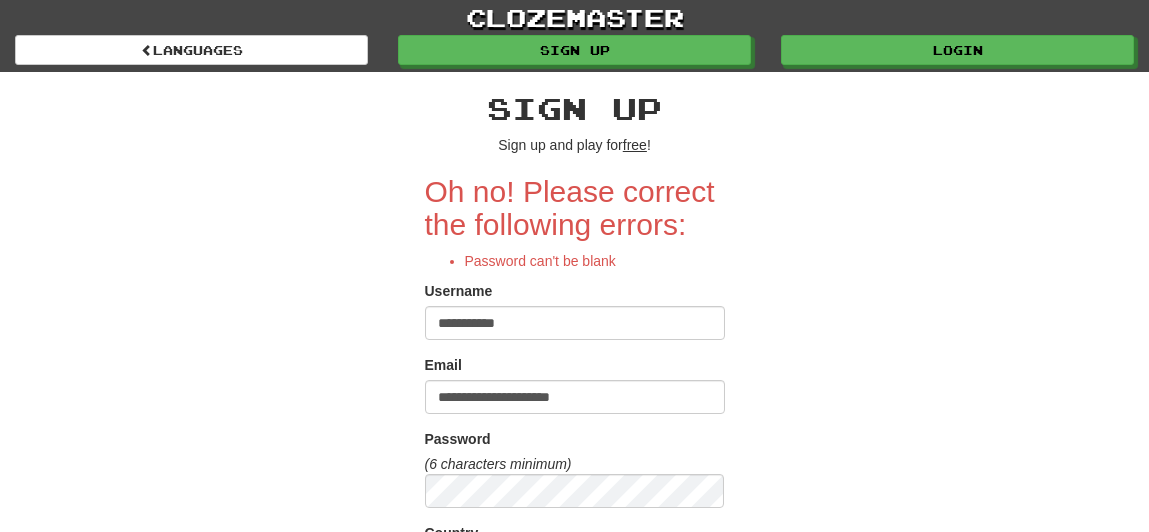 scroll, scrollTop: 0, scrollLeft: 0, axis: both 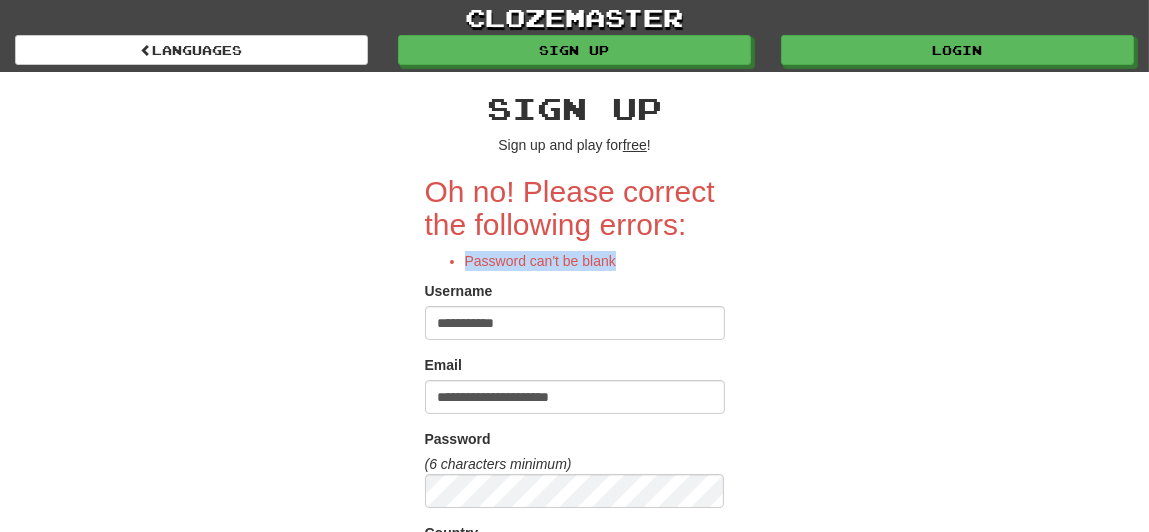 drag, startPoint x: 633, startPoint y: 264, endPoint x: 466, endPoint y: 259, distance: 167.07483 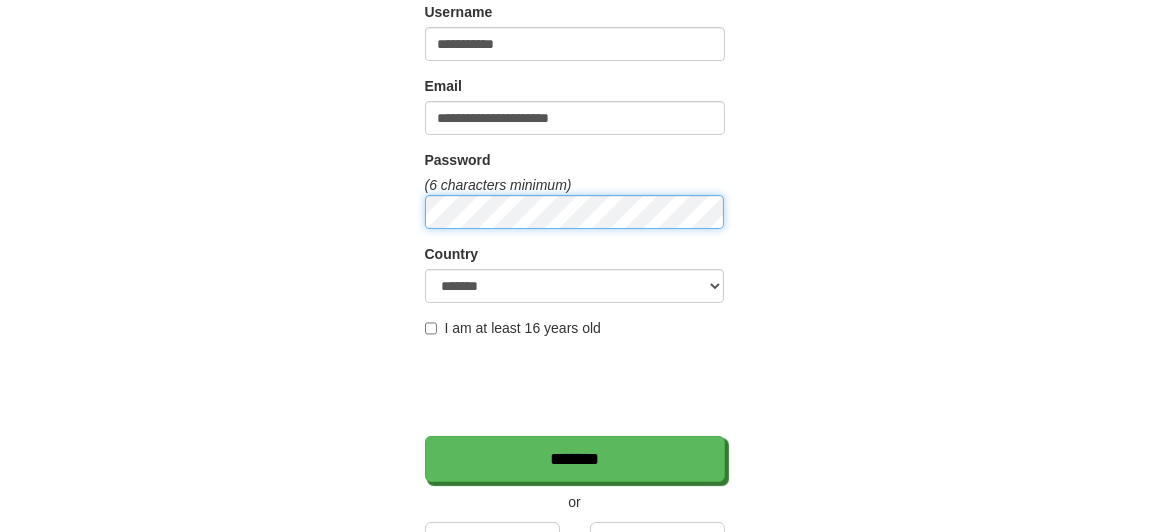 scroll, scrollTop: 399, scrollLeft: 0, axis: vertical 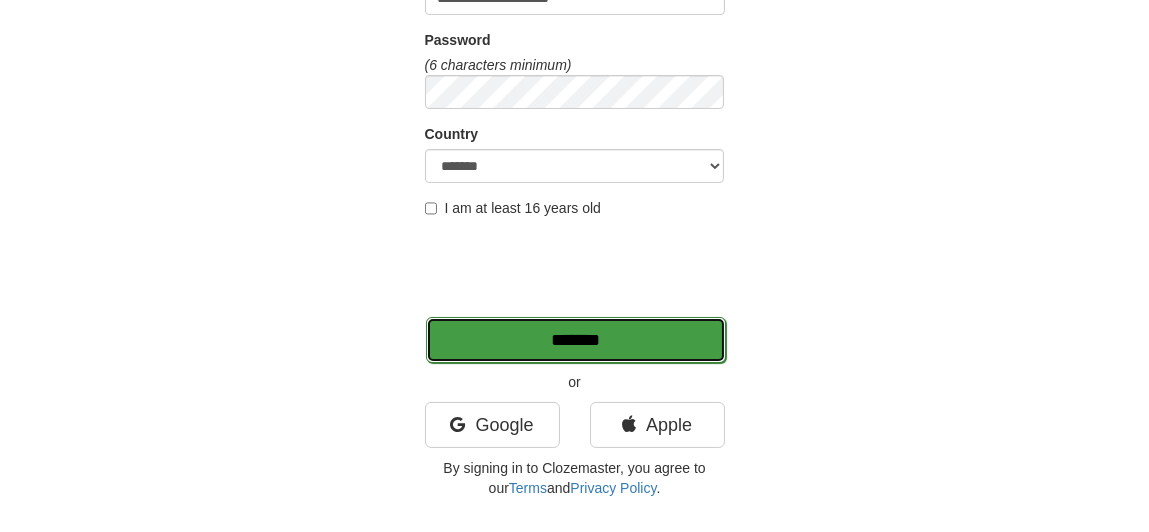 click on "*******" at bounding box center (576, 340) 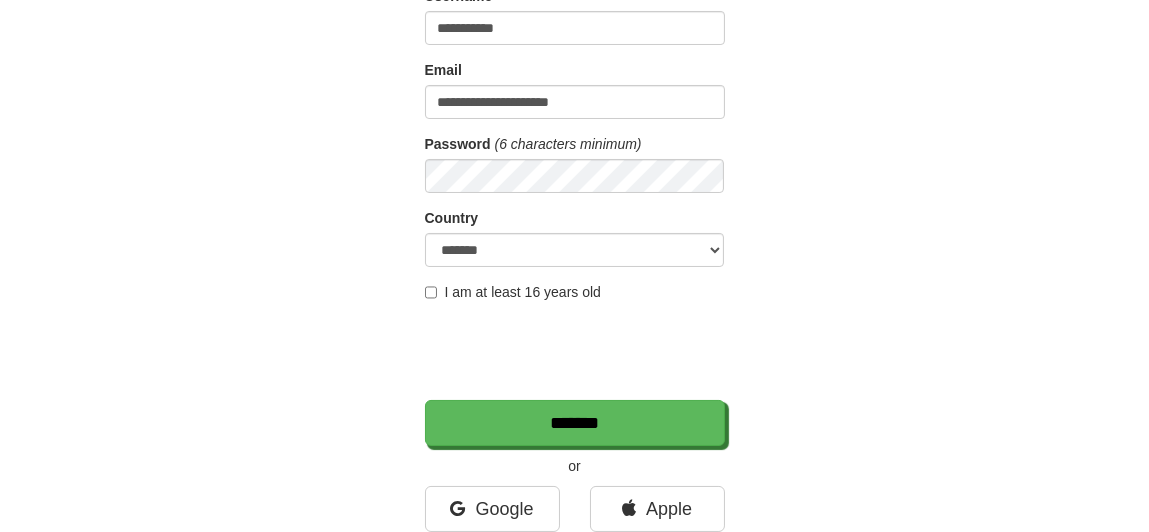 scroll, scrollTop: 199, scrollLeft: 0, axis: vertical 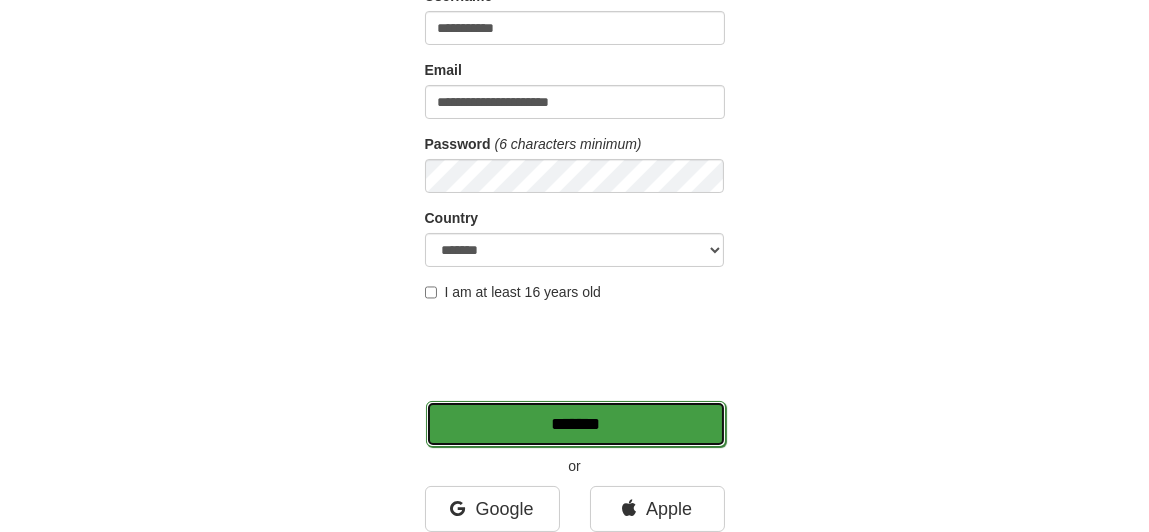 click on "*******" at bounding box center (576, 424) 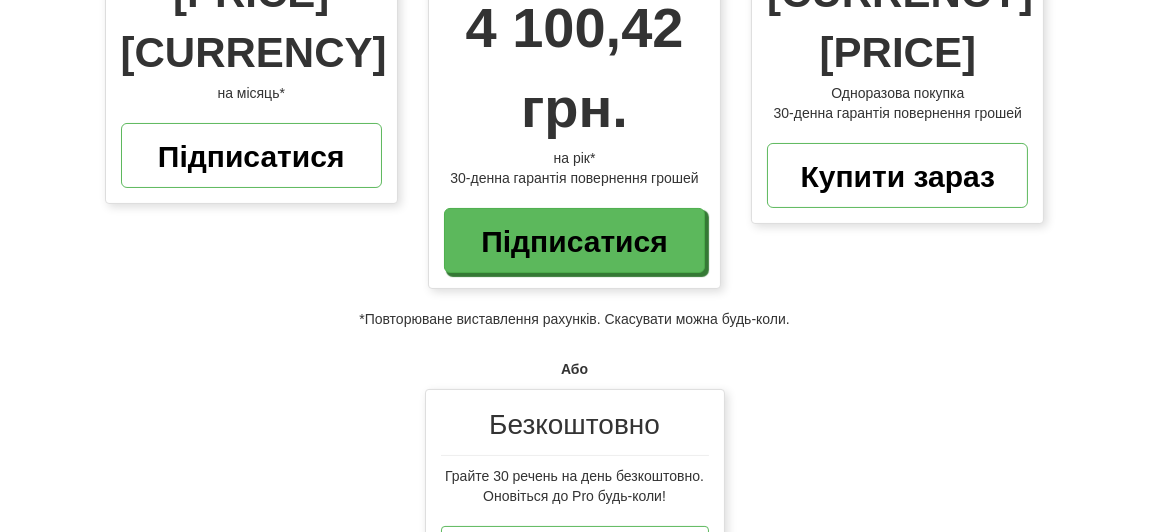 scroll, scrollTop: 499, scrollLeft: 0, axis: vertical 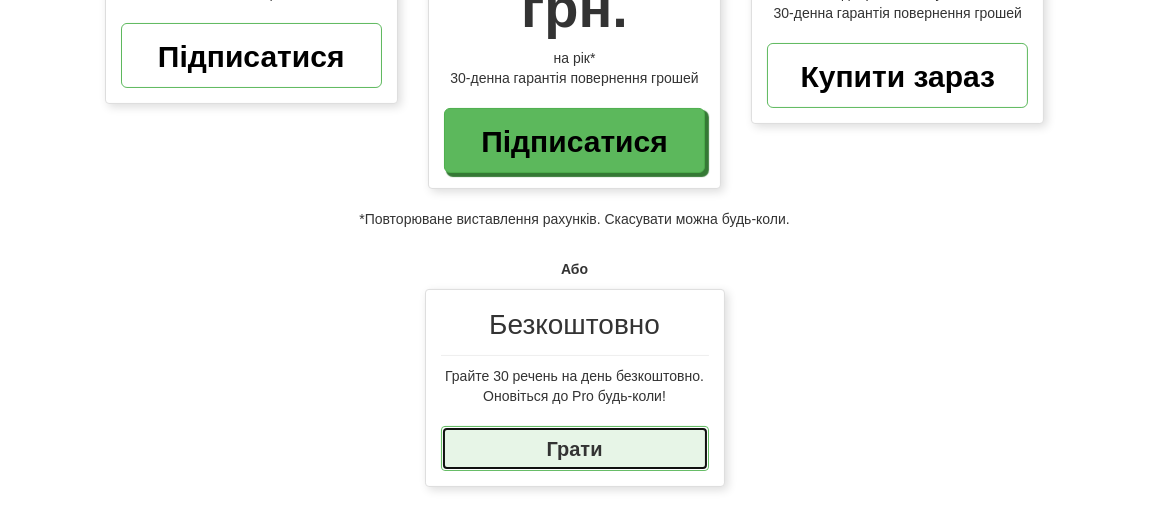 click on "Грати" at bounding box center (574, 449) 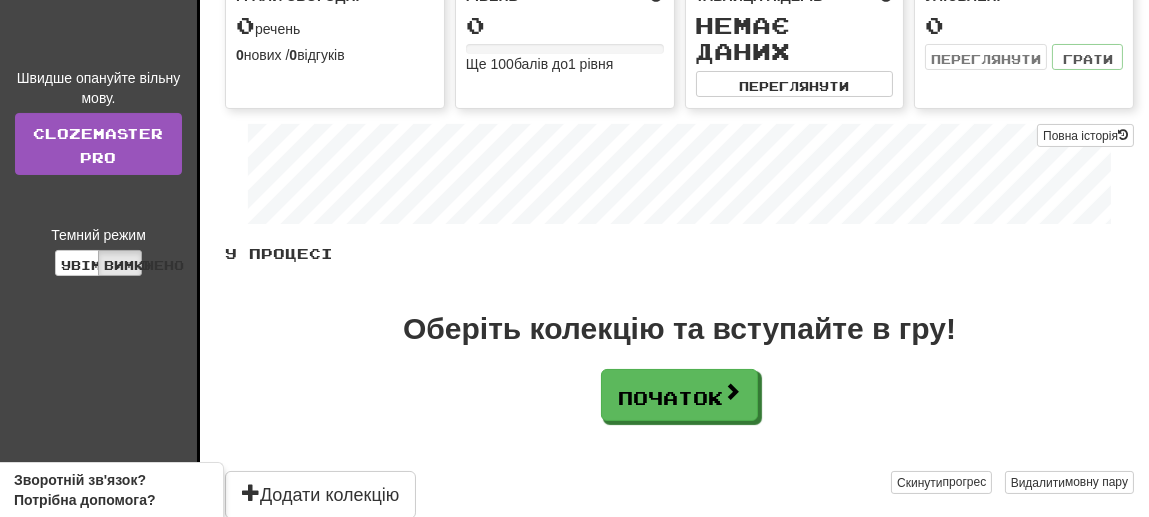 scroll, scrollTop: 399, scrollLeft: 0, axis: vertical 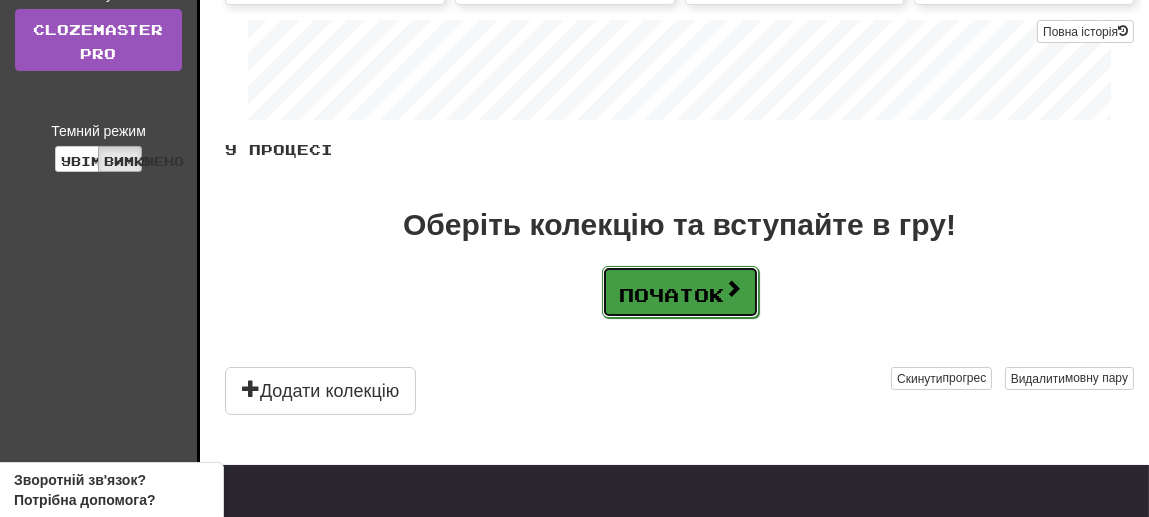 click on "Початок" at bounding box center (671, 295) 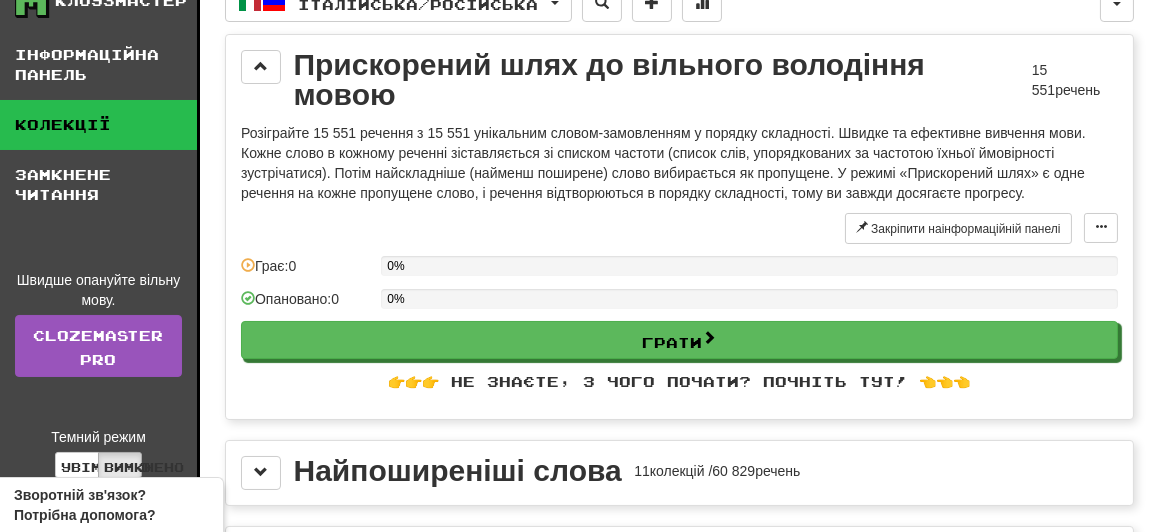 scroll, scrollTop: 199, scrollLeft: 0, axis: vertical 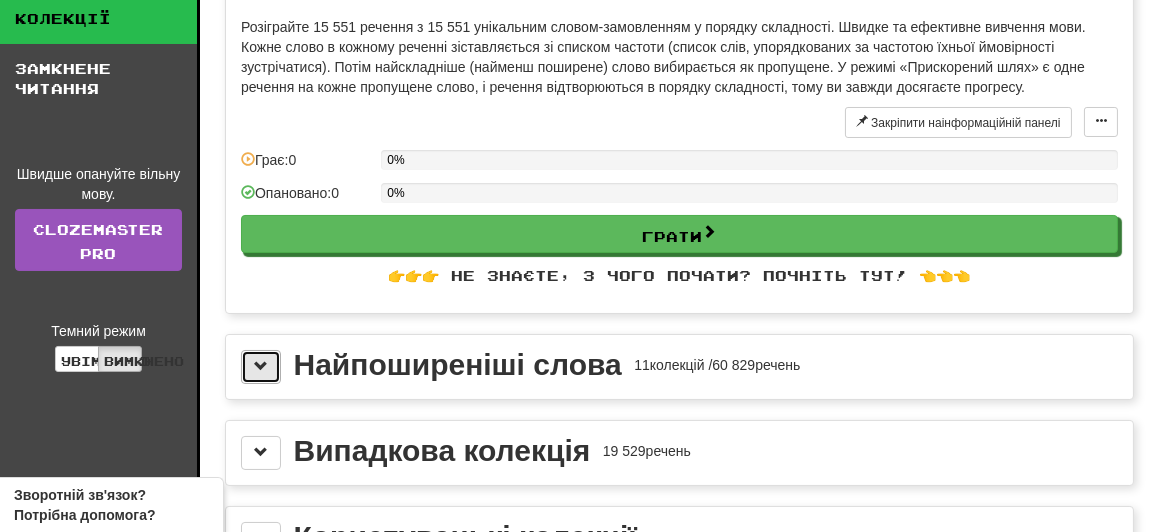 click at bounding box center [261, 367] 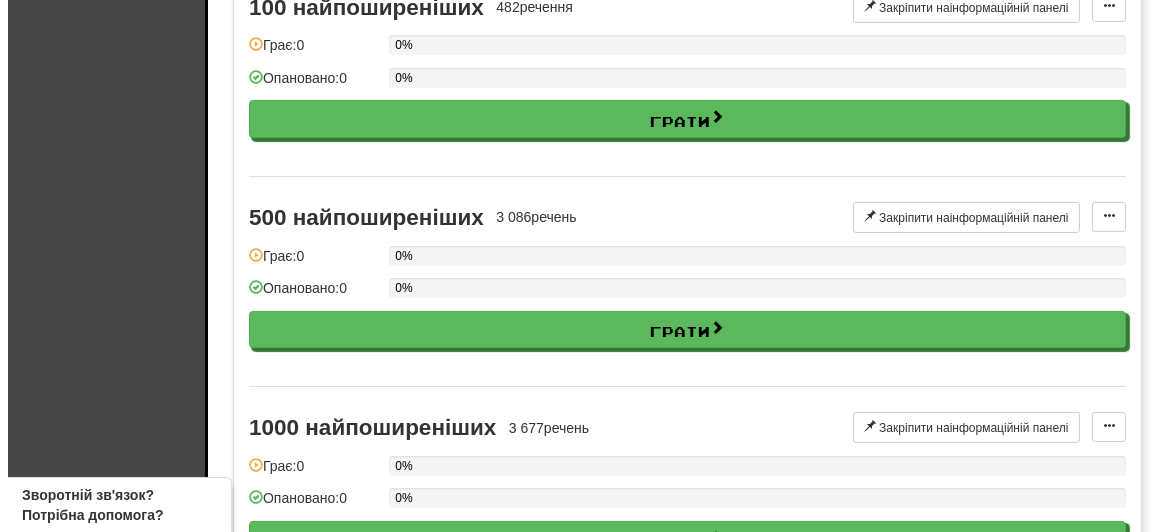scroll, scrollTop: 599, scrollLeft: 0, axis: vertical 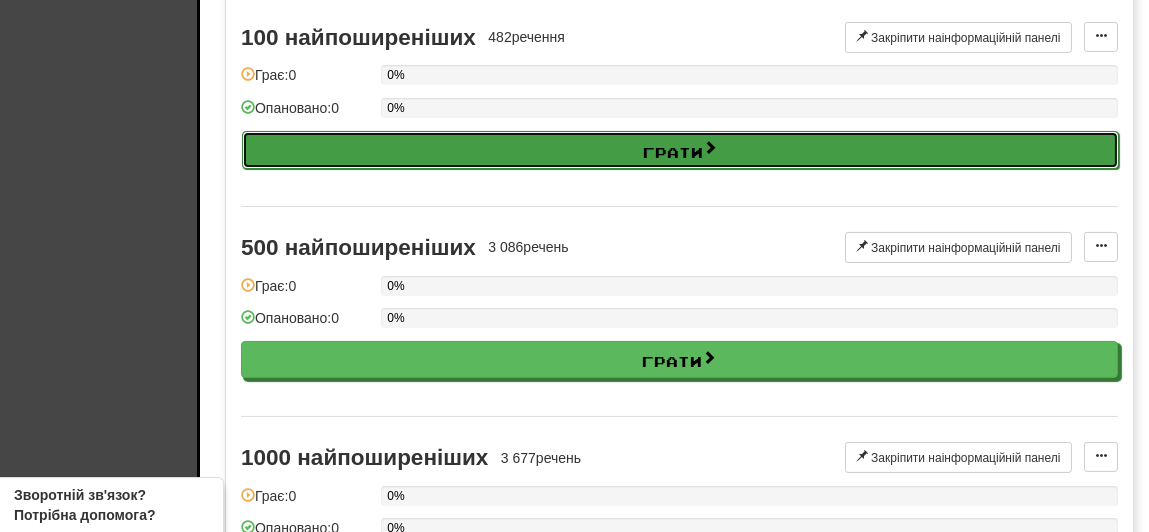 click on "Грати" at bounding box center (680, 150) 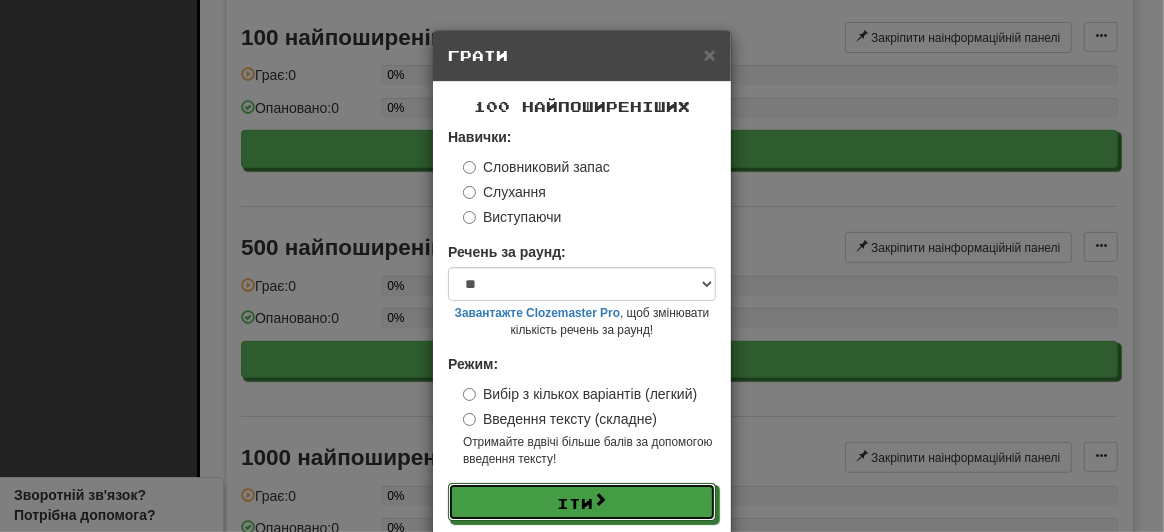 drag, startPoint x: 611, startPoint y: 502, endPoint x: 785, endPoint y: 488, distance: 174.56232 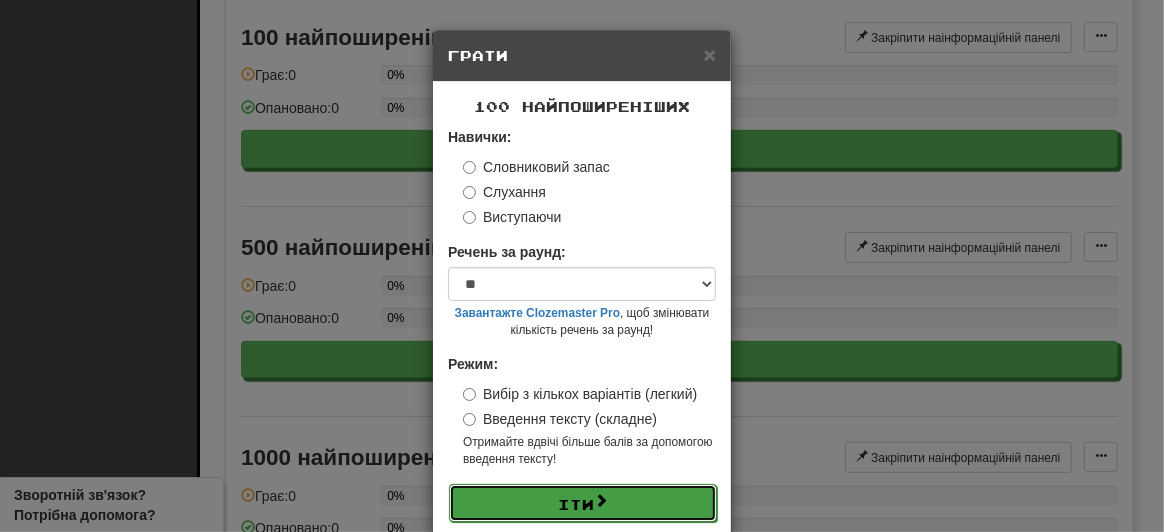 click on "Іти" at bounding box center (576, 504) 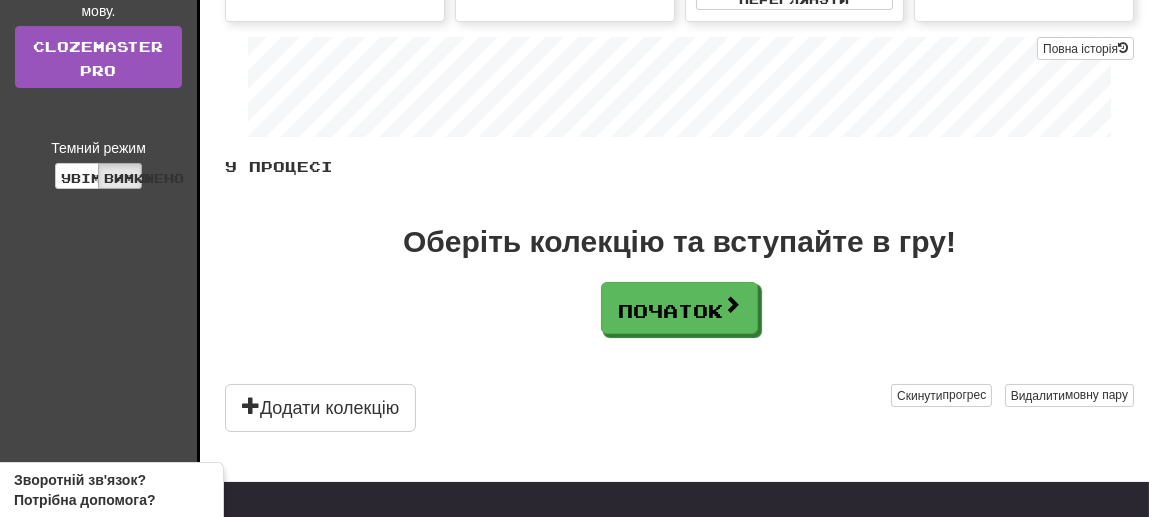 scroll, scrollTop: 399, scrollLeft: 0, axis: vertical 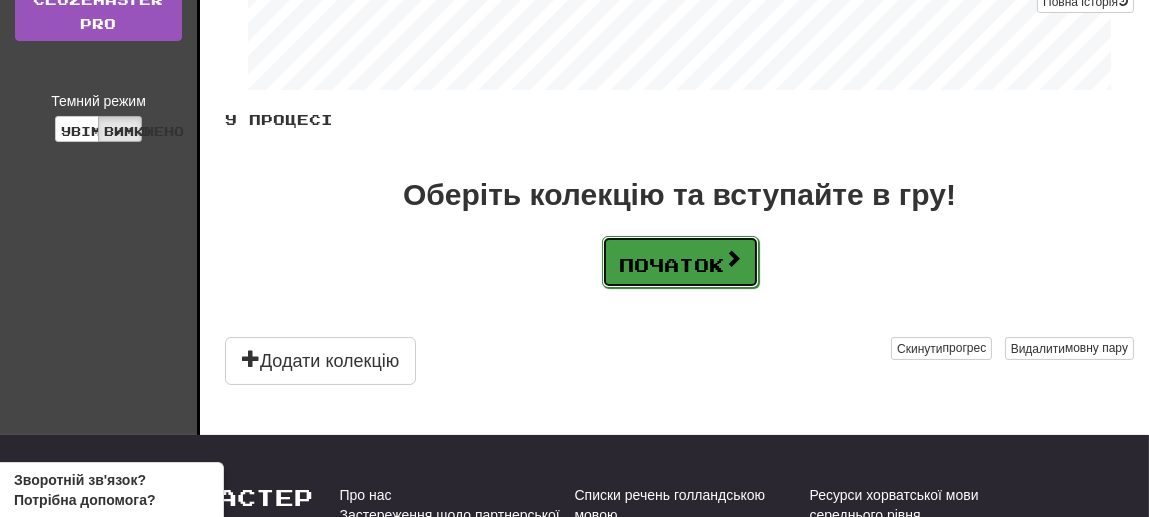 click on "Початок" at bounding box center (671, 265) 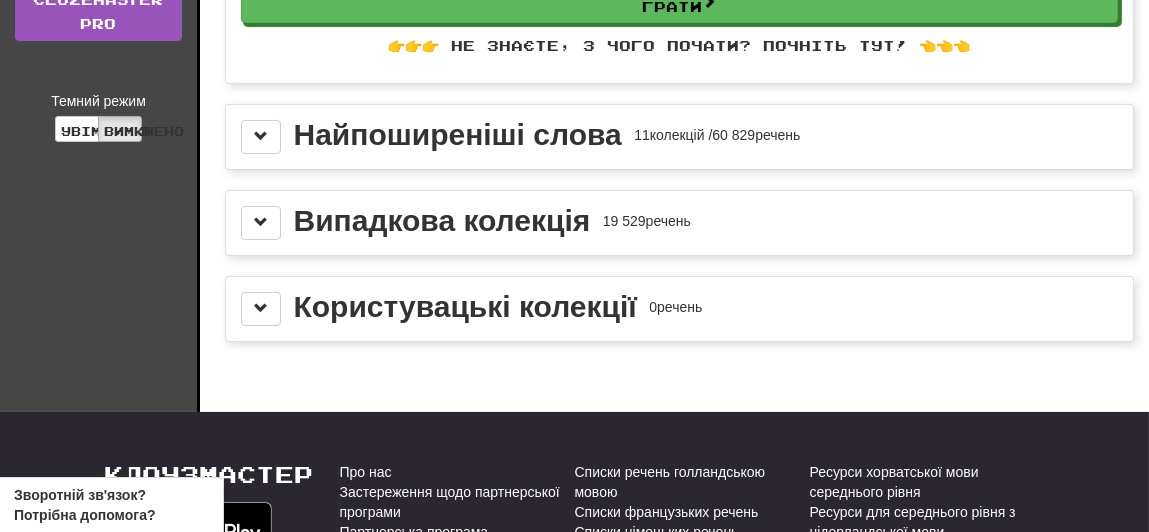scroll, scrollTop: 299, scrollLeft: 0, axis: vertical 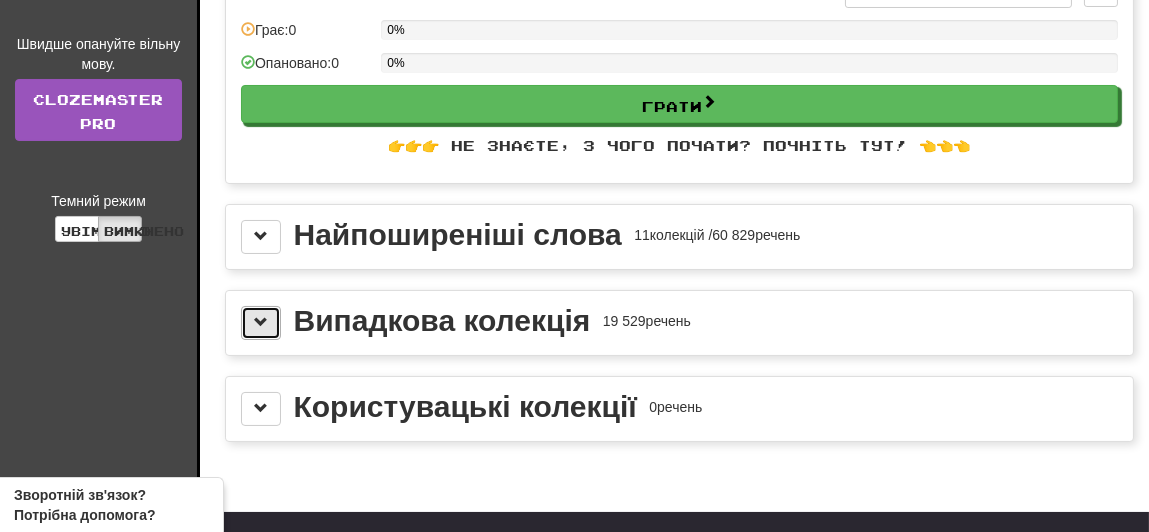 click at bounding box center (261, 322) 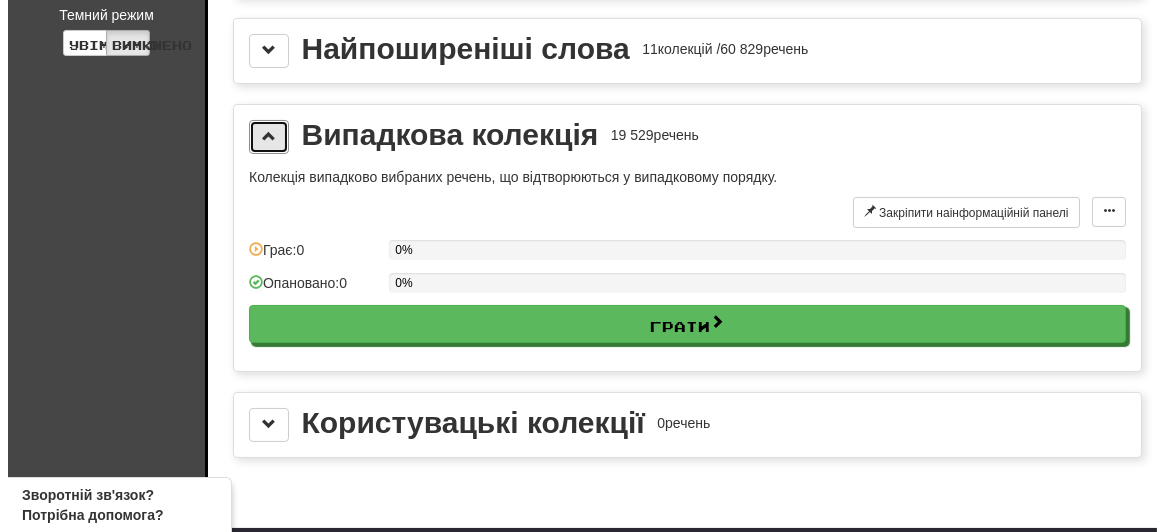 scroll, scrollTop: 599, scrollLeft: 0, axis: vertical 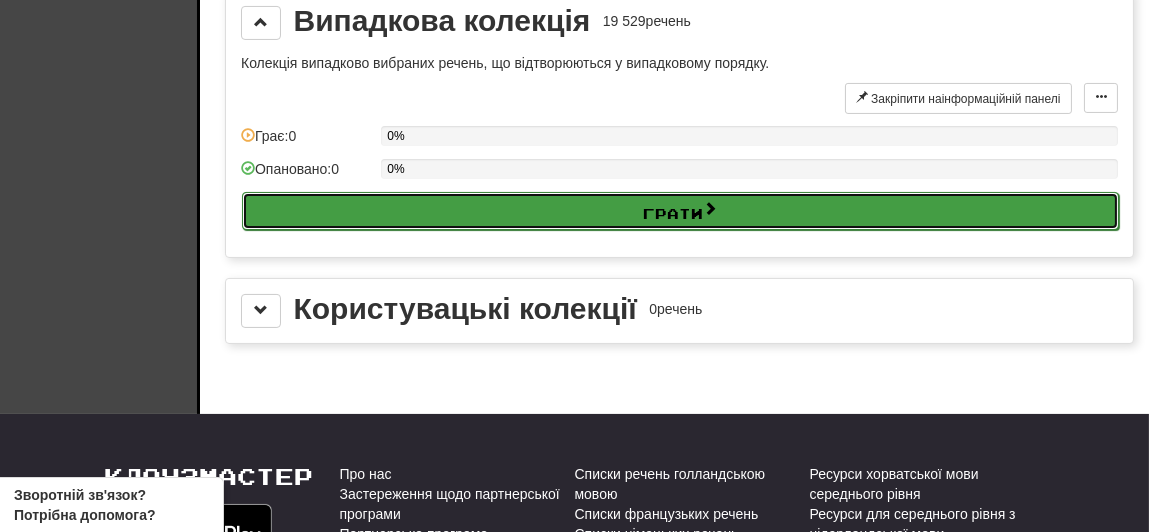 click on "Грати" at bounding box center [680, 211] 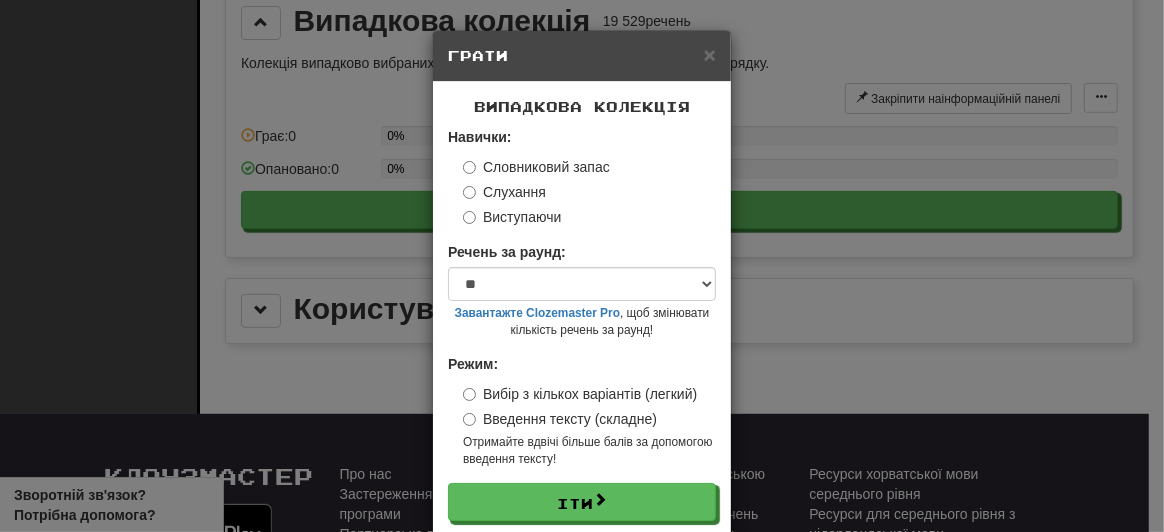 click on "Навички: Словниковий запас Слухання Виступаючи" at bounding box center [582, 177] 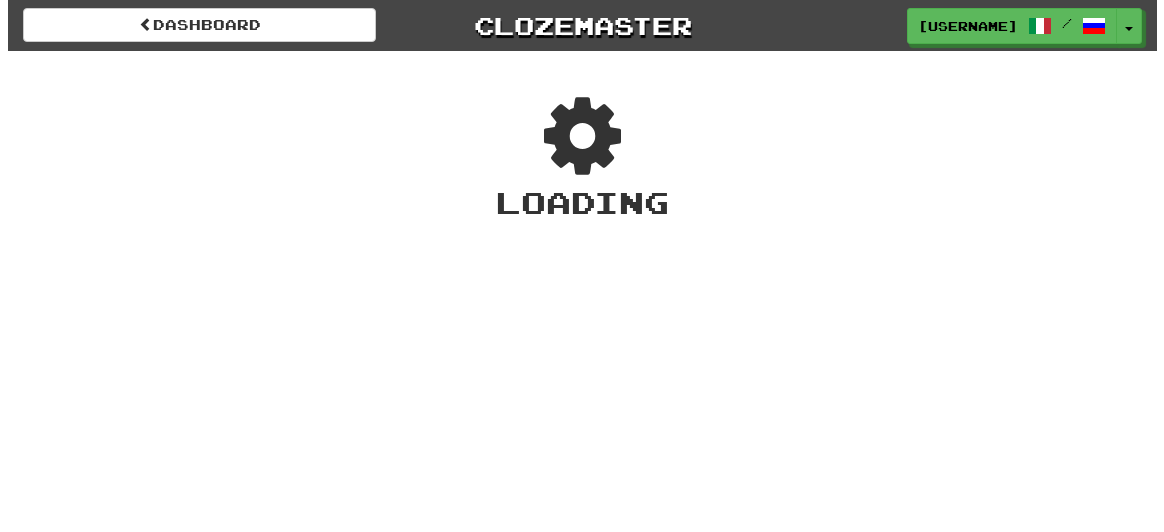scroll, scrollTop: 0, scrollLeft: 0, axis: both 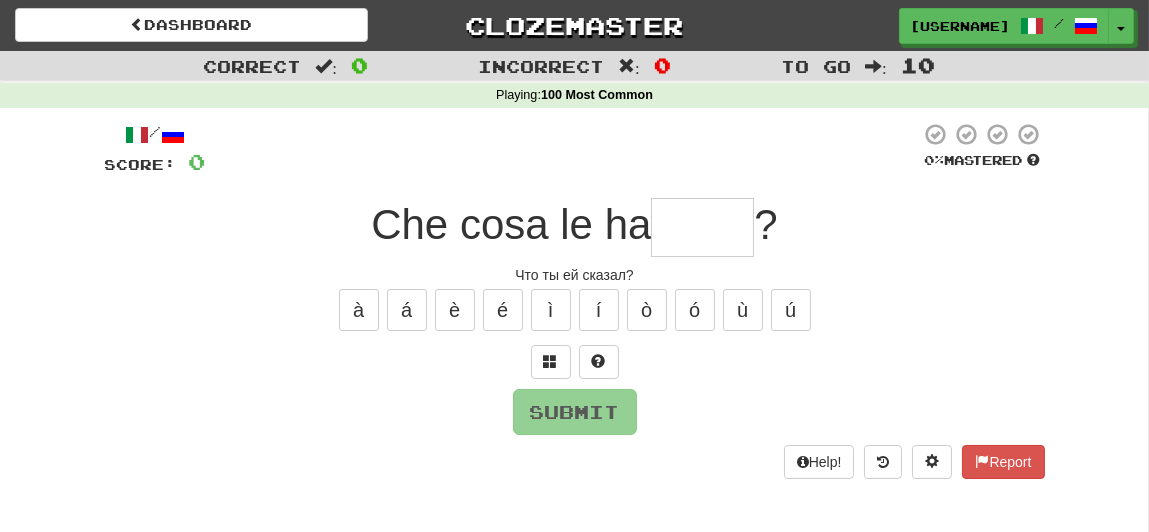 click on "à á è é ì í ò ó ù ú" at bounding box center [575, 310] 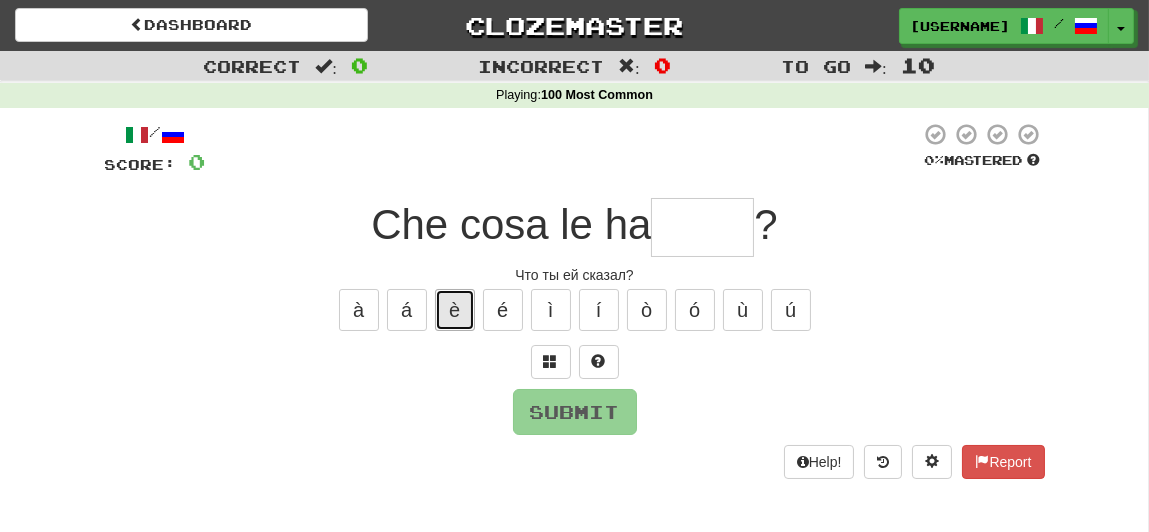 click on "è" at bounding box center [455, 310] 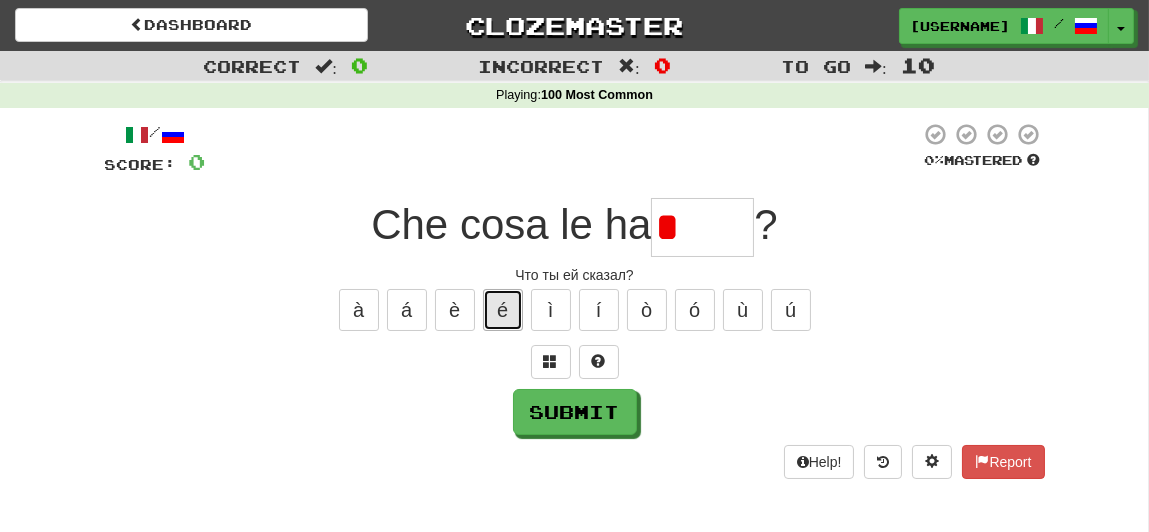 click on "é" at bounding box center (503, 310) 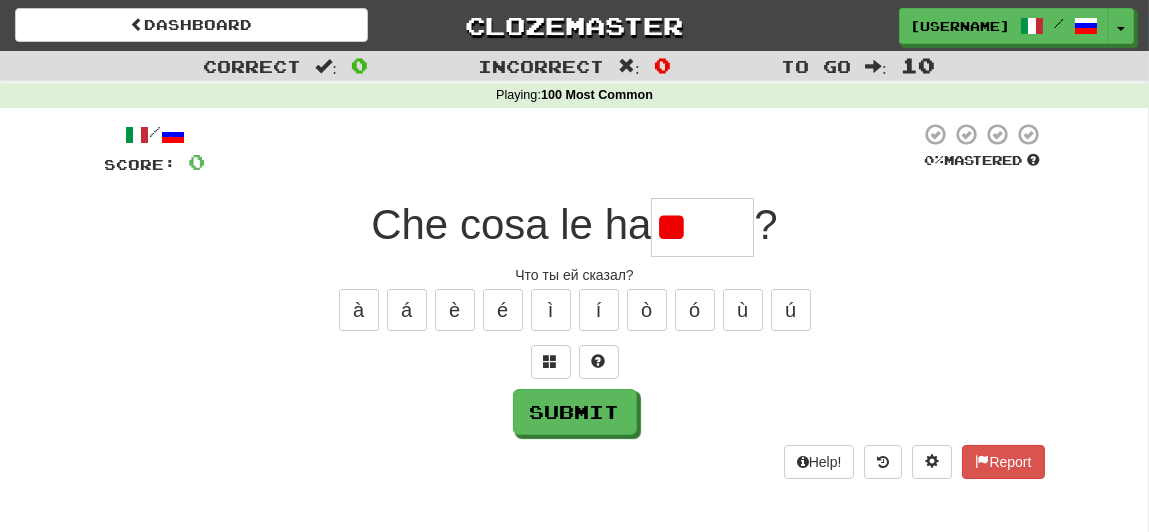 type on "*" 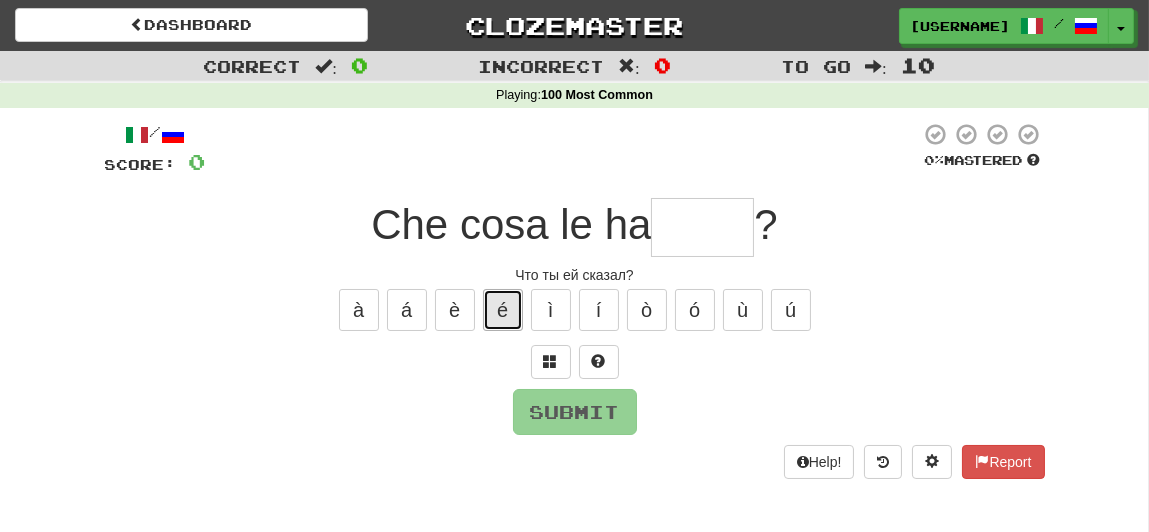 click on "é" at bounding box center (503, 310) 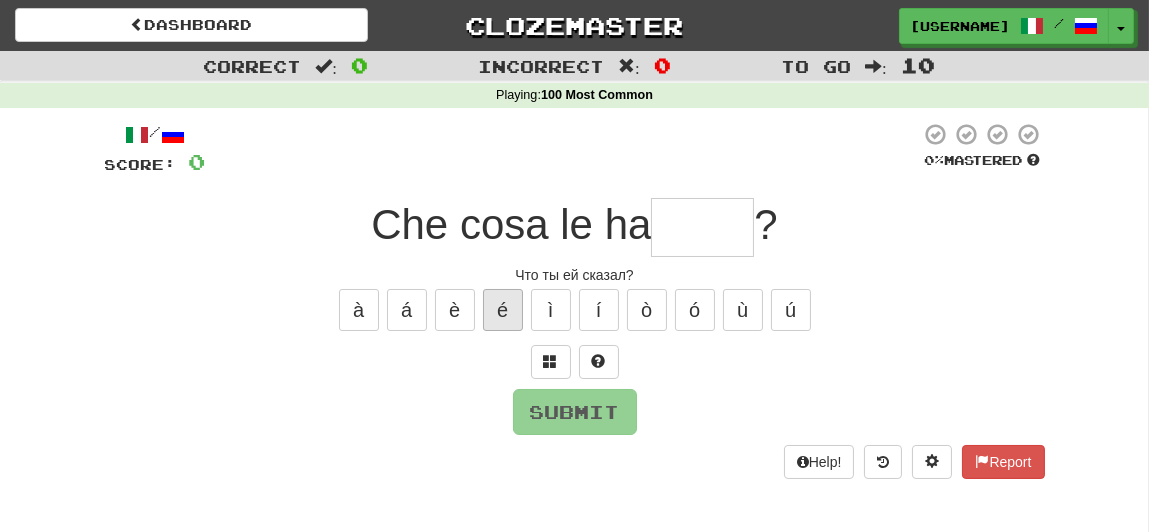 type on "*" 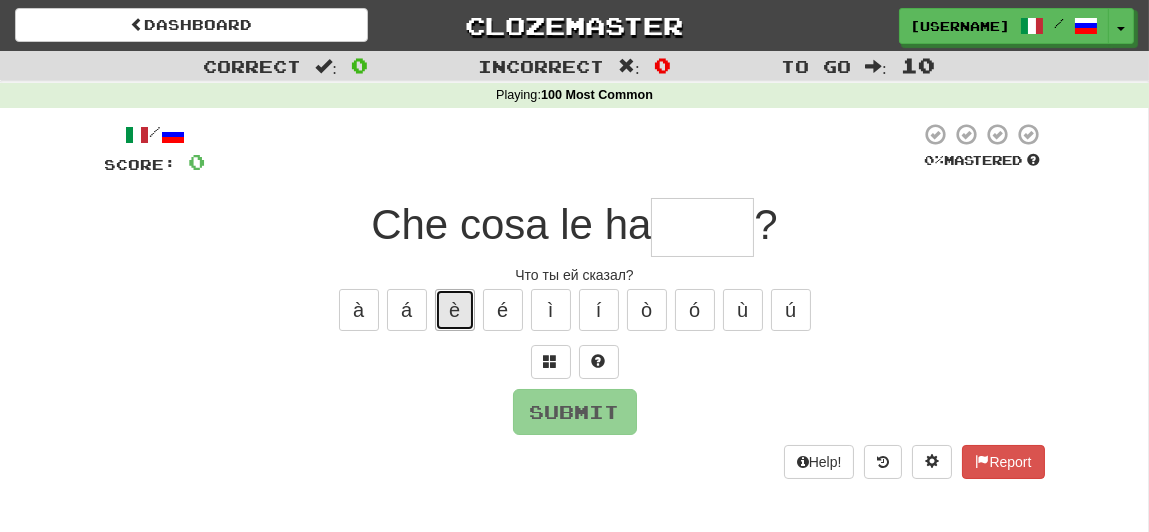 click on "è" at bounding box center (455, 310) 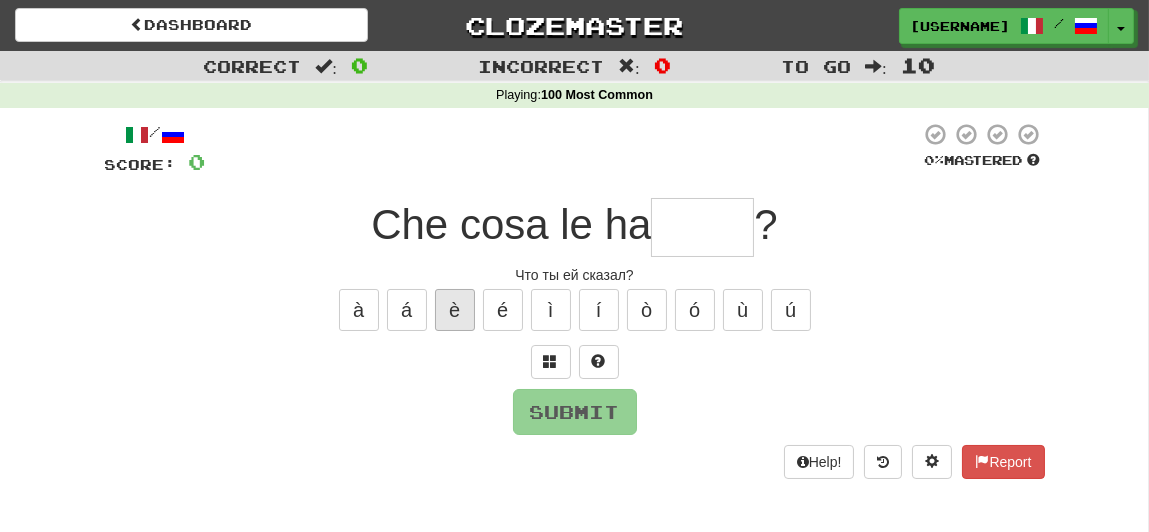 type on "*" 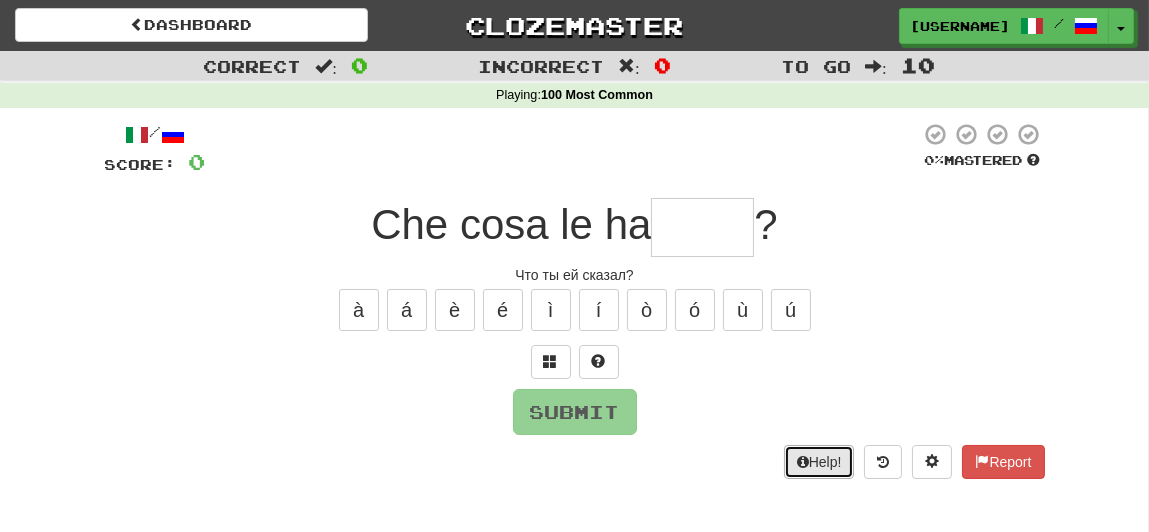 click on "Help!" at bounding box center (819, 462) 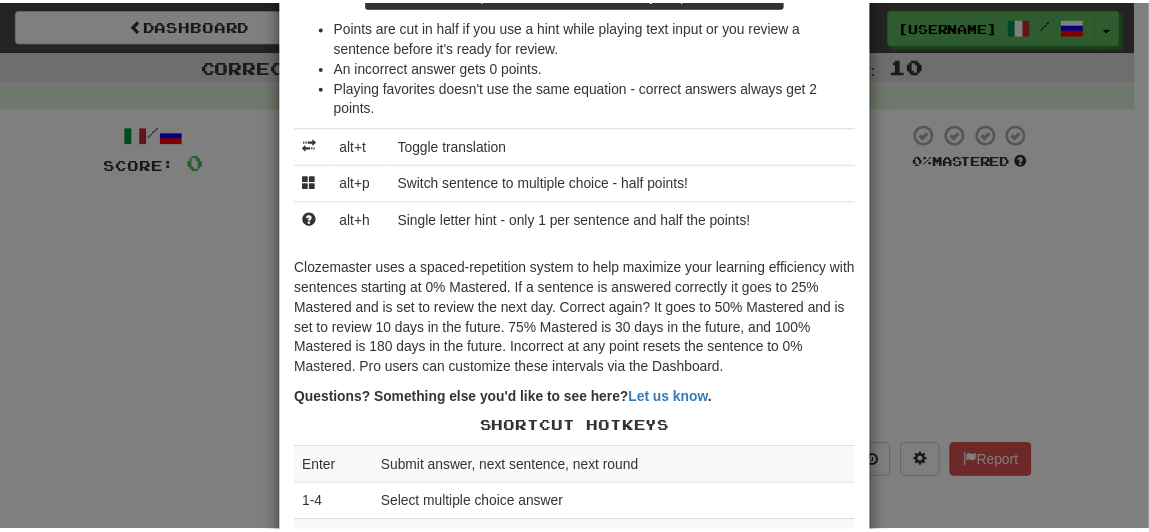 scroll, scrollTop: 0, scrollLeft: 0, axis: both 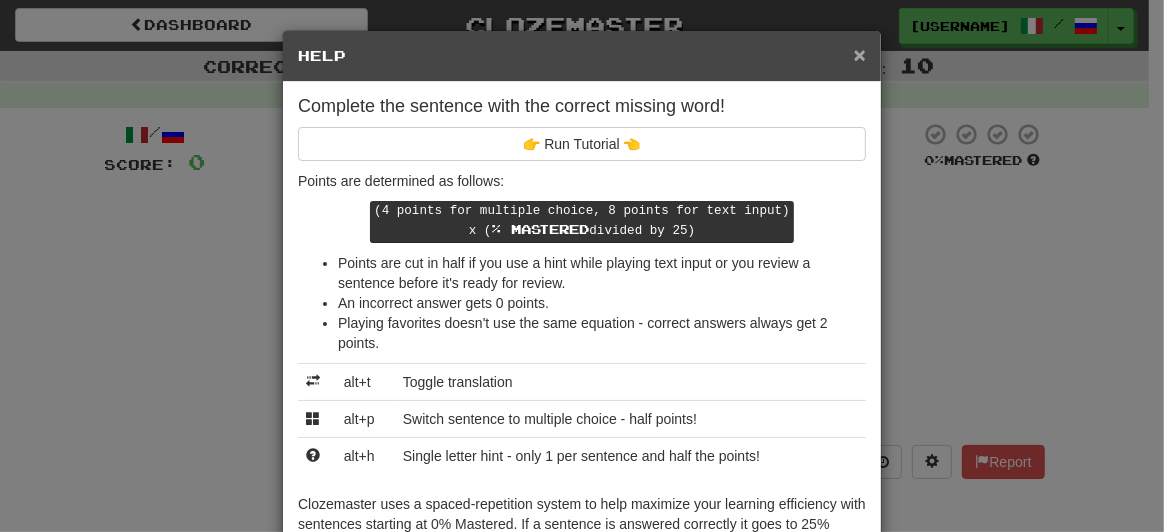 click on "×" at bounding box center (860, 54) 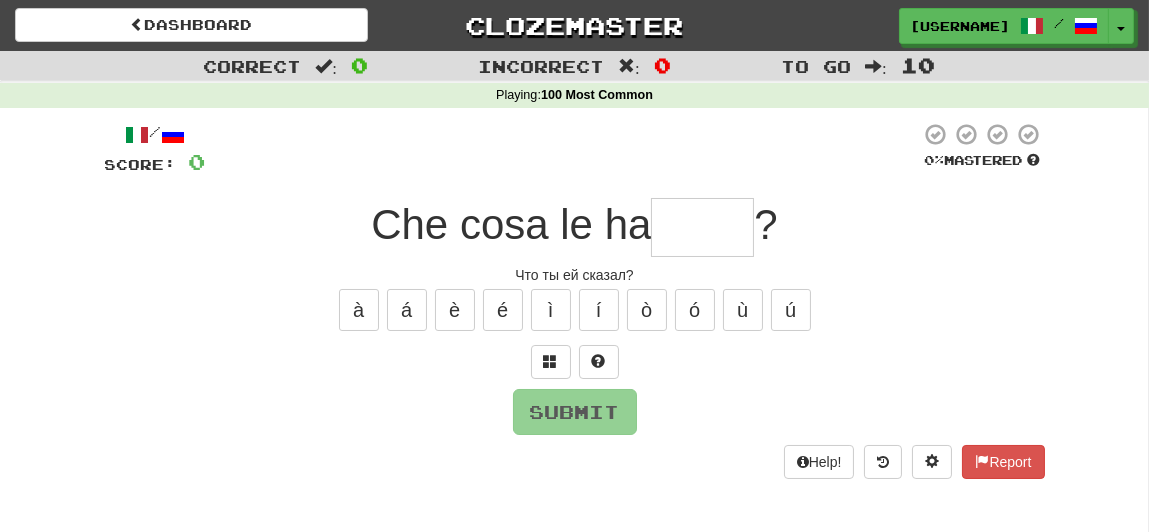 click on "à á è é ì í ò ó ù ú" at bounding box center [575, 310] 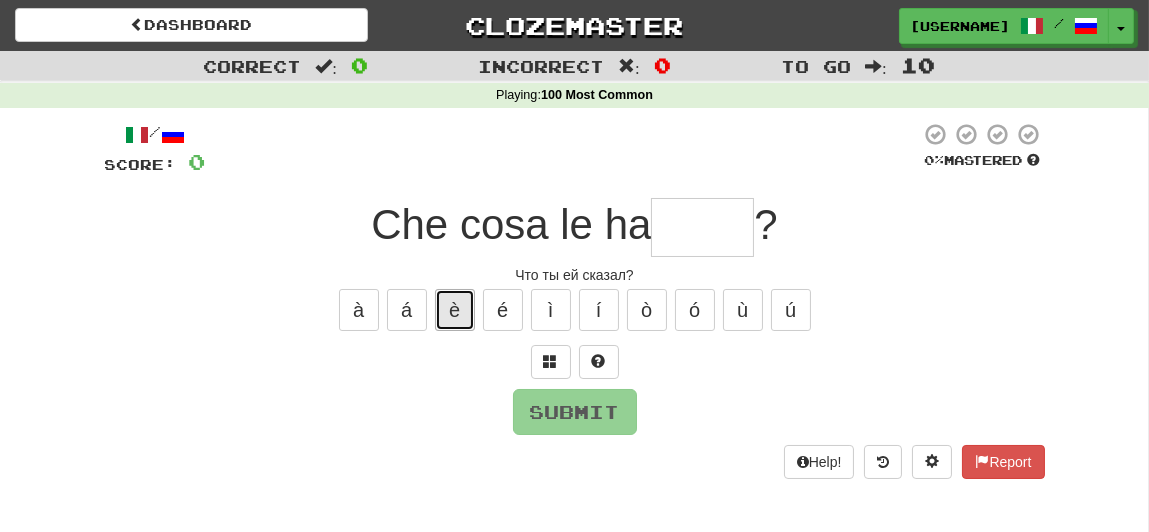 click on "è" at bounding box center (455, 310) 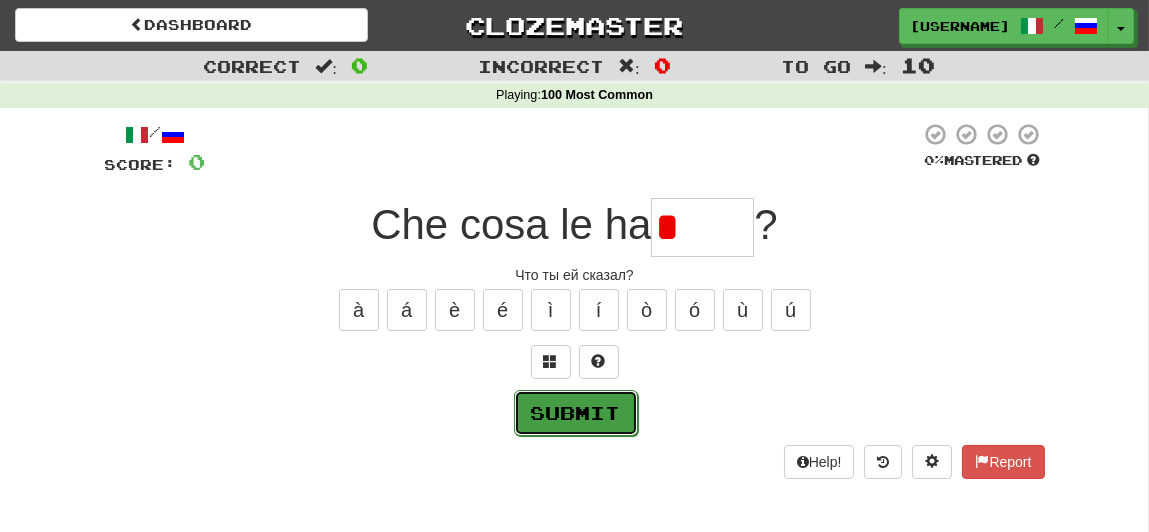 click on "Submit" at bounding box center (576, 413) 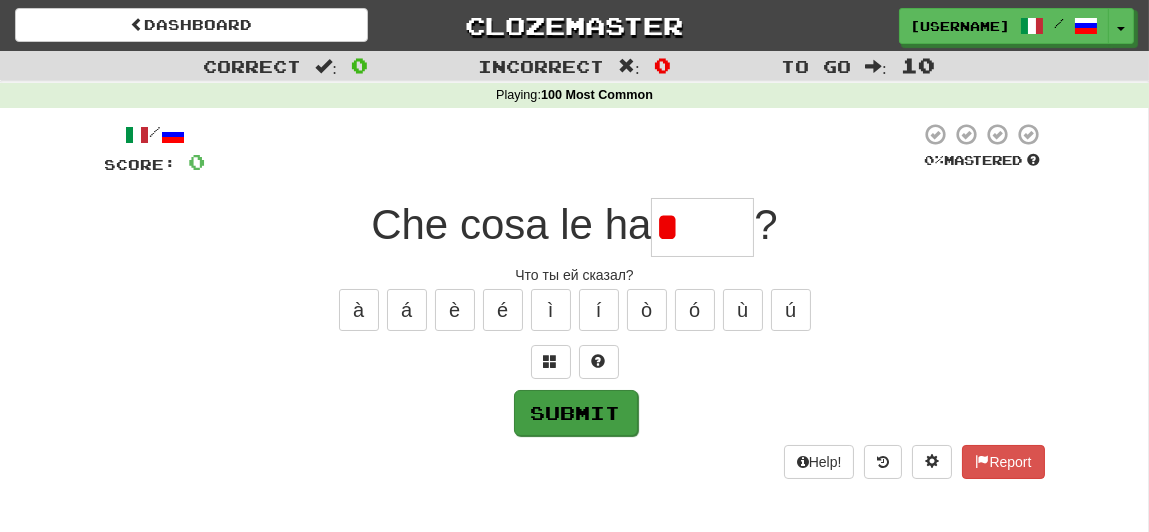 type on "*****" 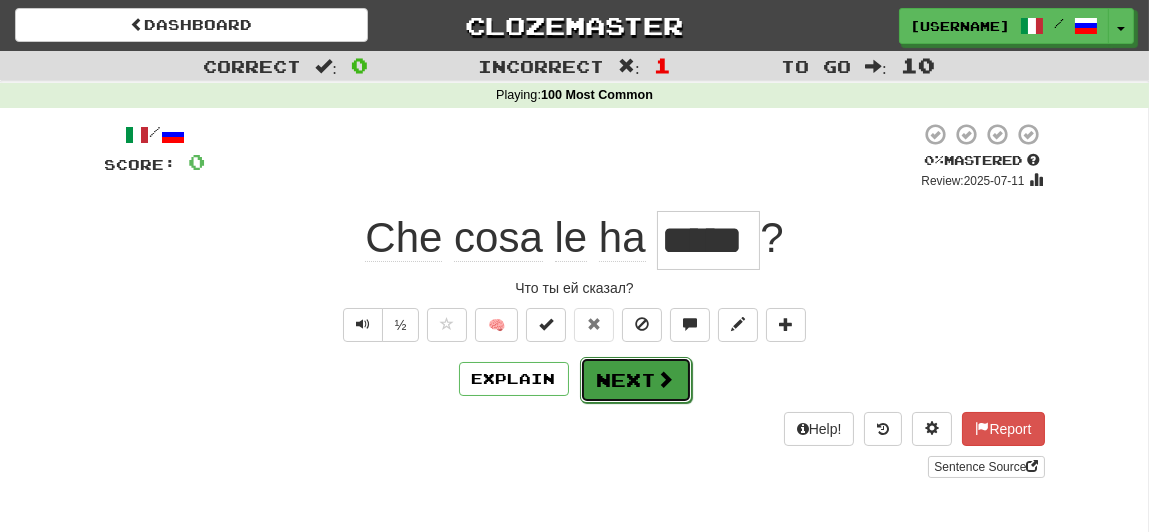 click on "Next" at bounding box center [636, 380] 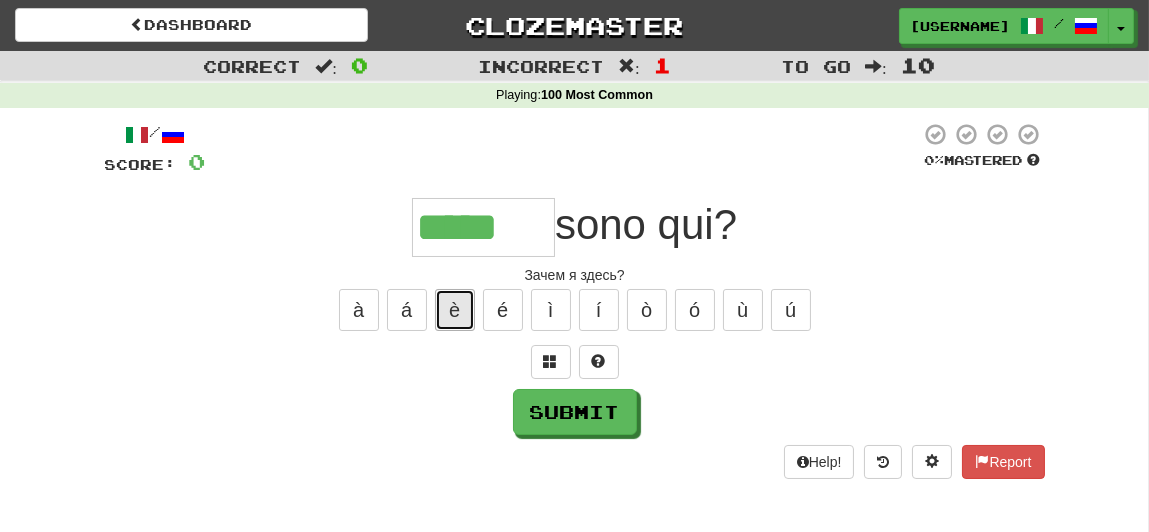 click on "è" at bounding box center (455, 310) 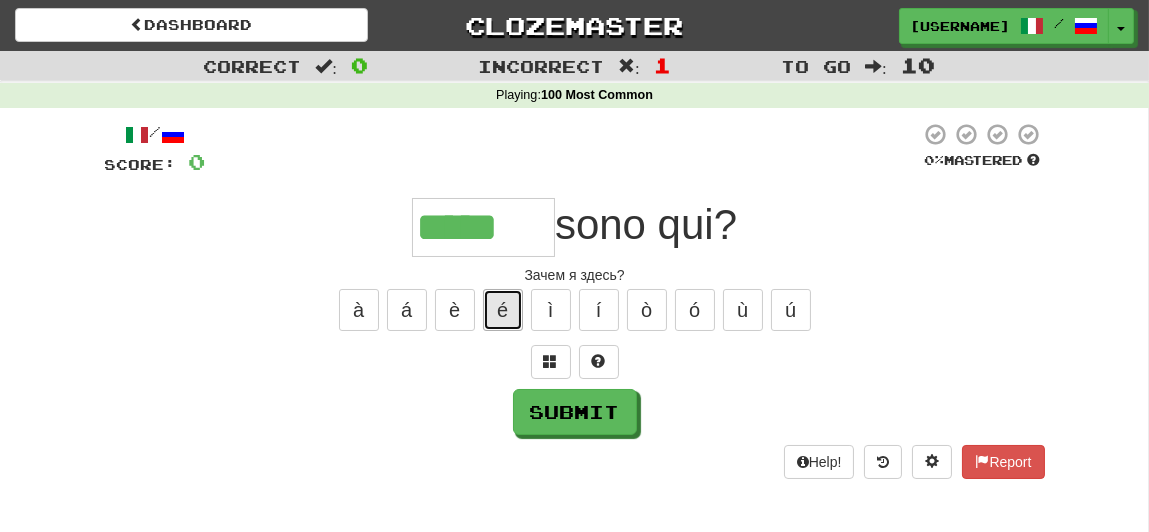 click on "é" at bounding box center [503, 310] 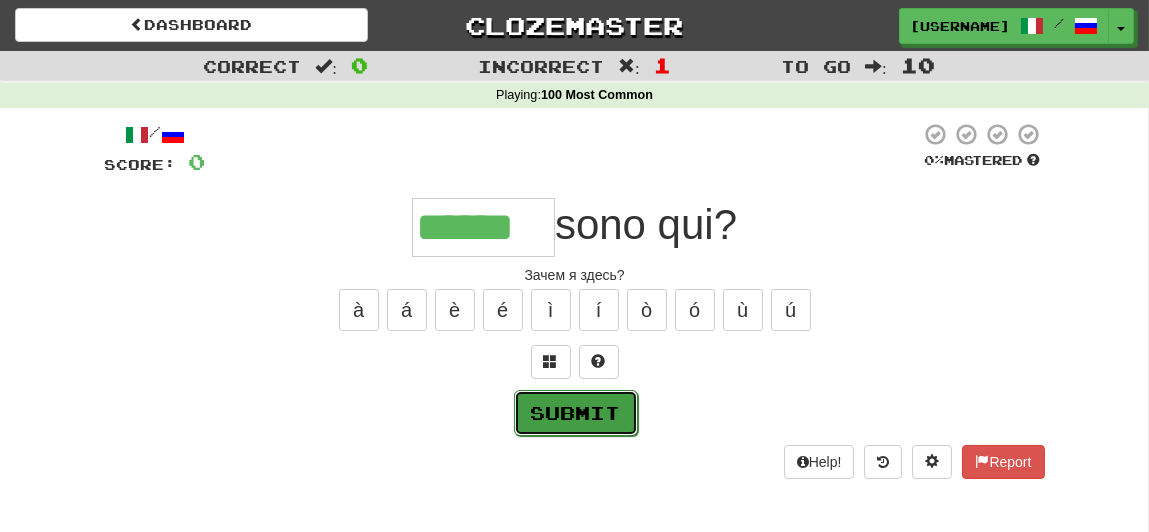click on "Submit" at bounding box center (576, 413) 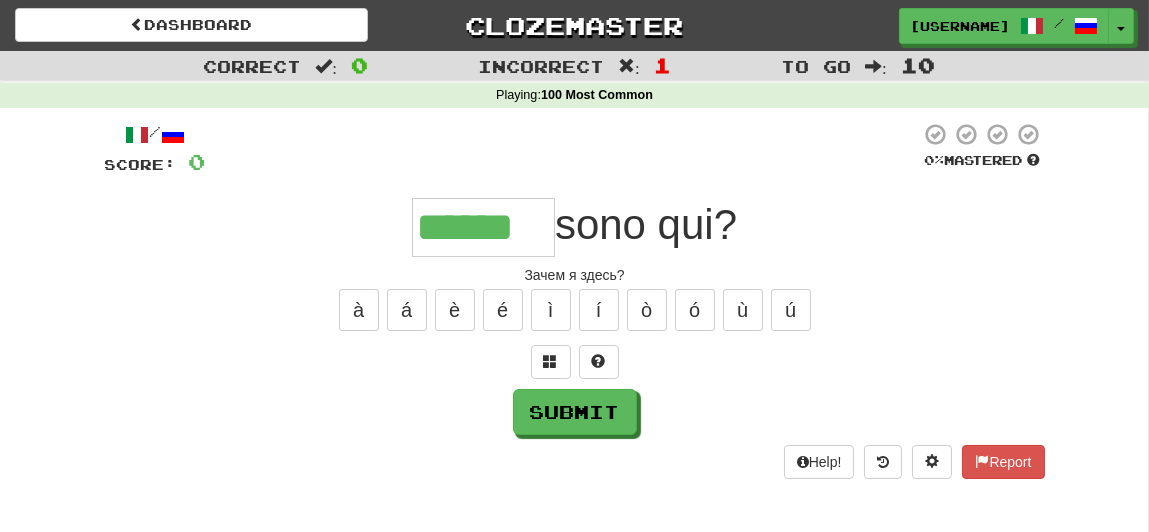 type on "******" 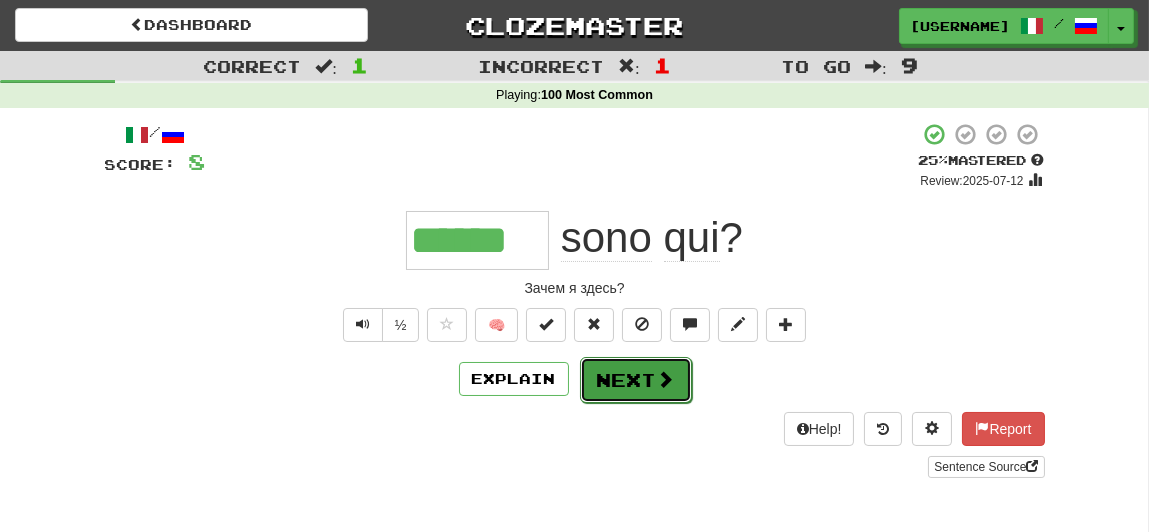 click on "Next" at bounding box center (636, 380) 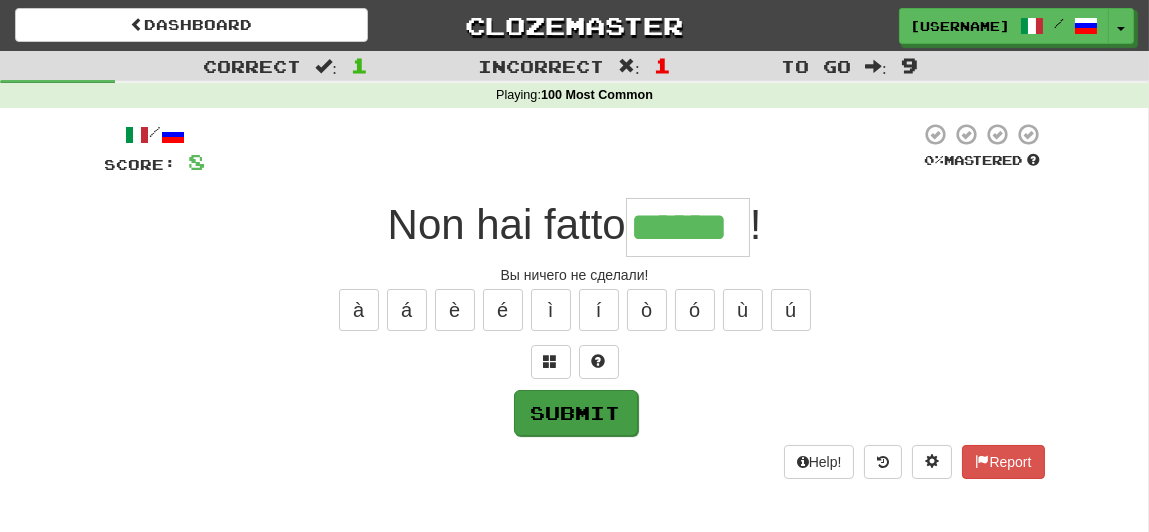 type on "******" 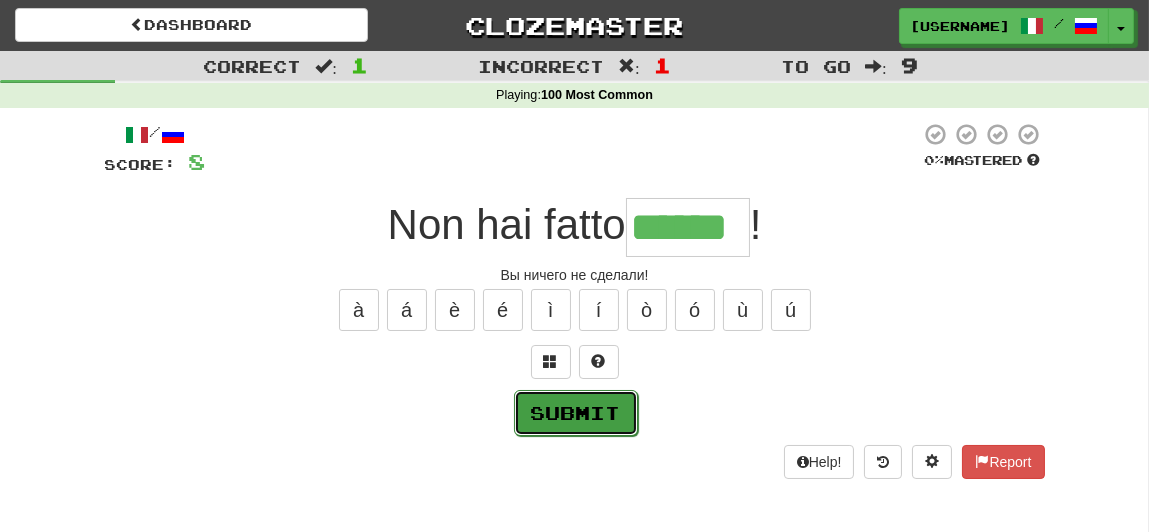 click on "Submit" at bounding box center (576, 413) 